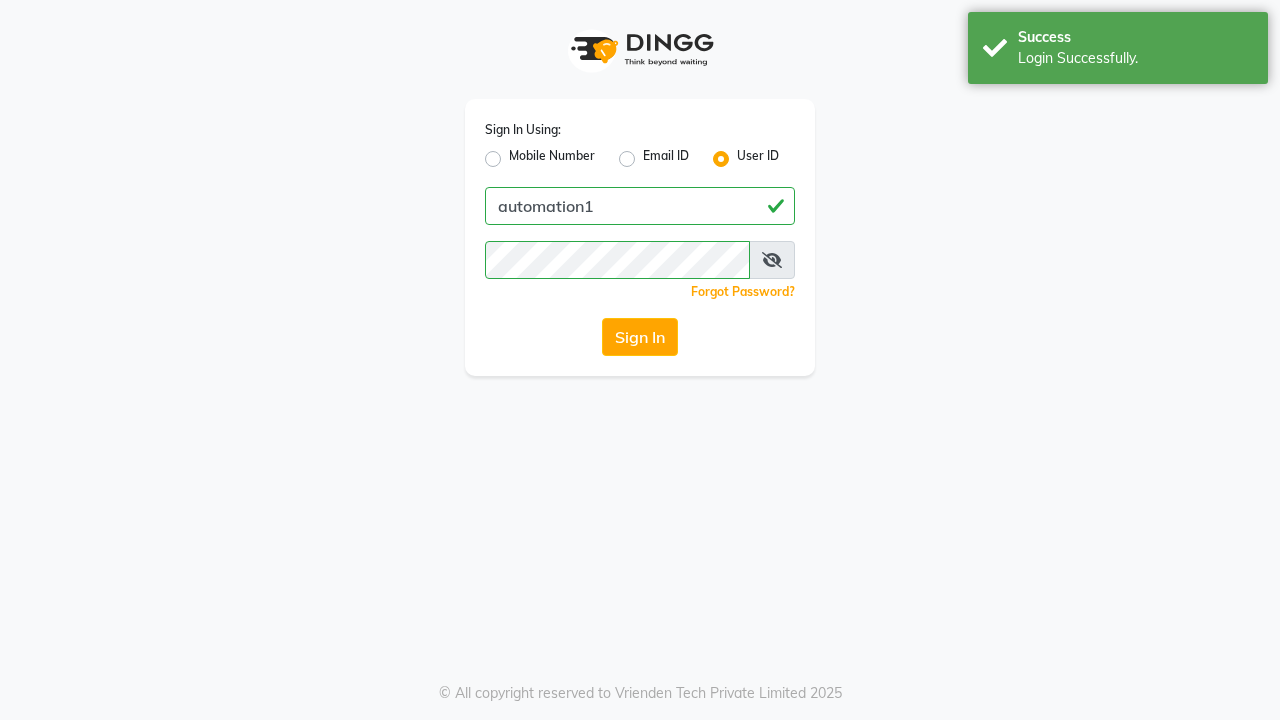 scroll, scrollTop: 0, scrollLeft: 0, axis: both 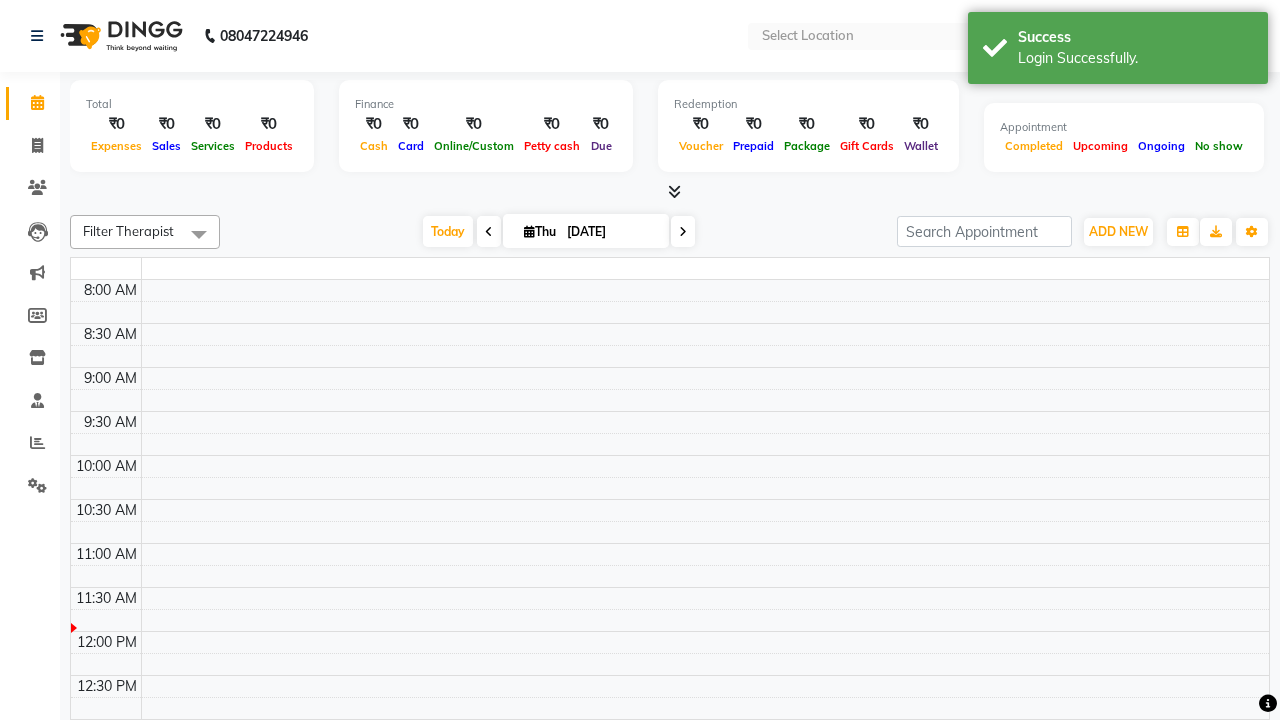 select on "en" 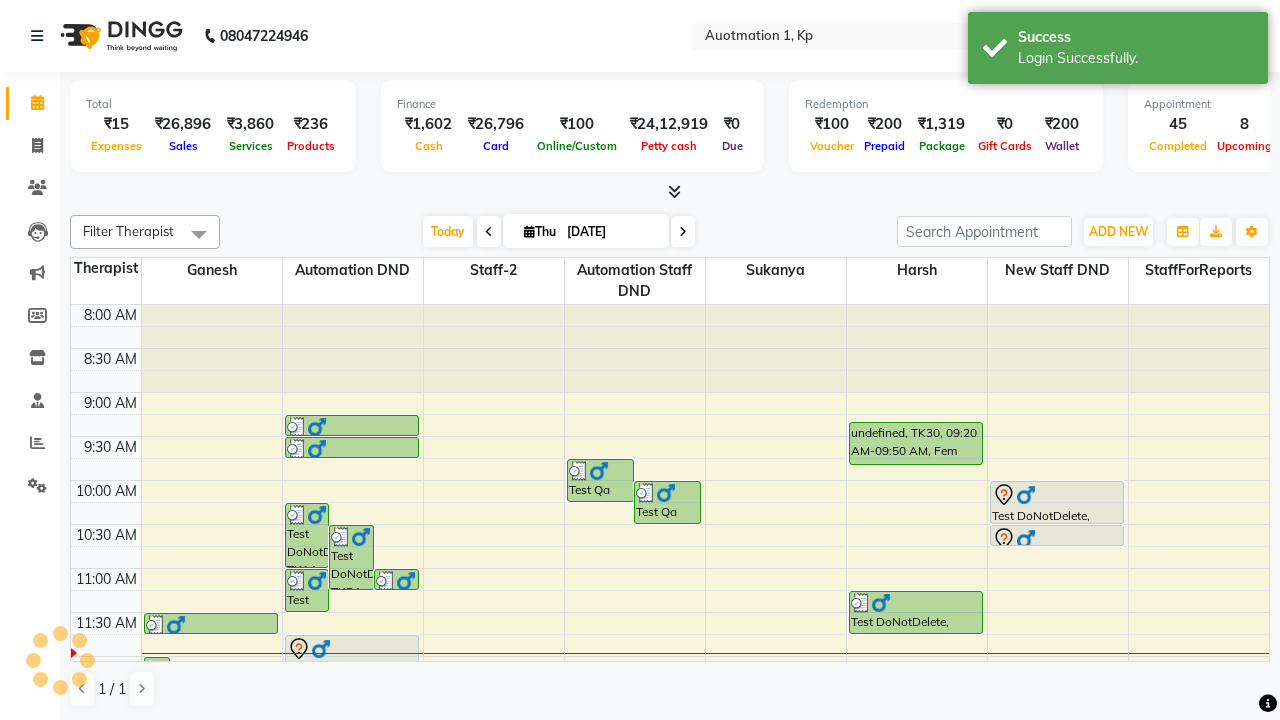 scroll, scrollTop: 0, scrollLeft: 0, axis: both 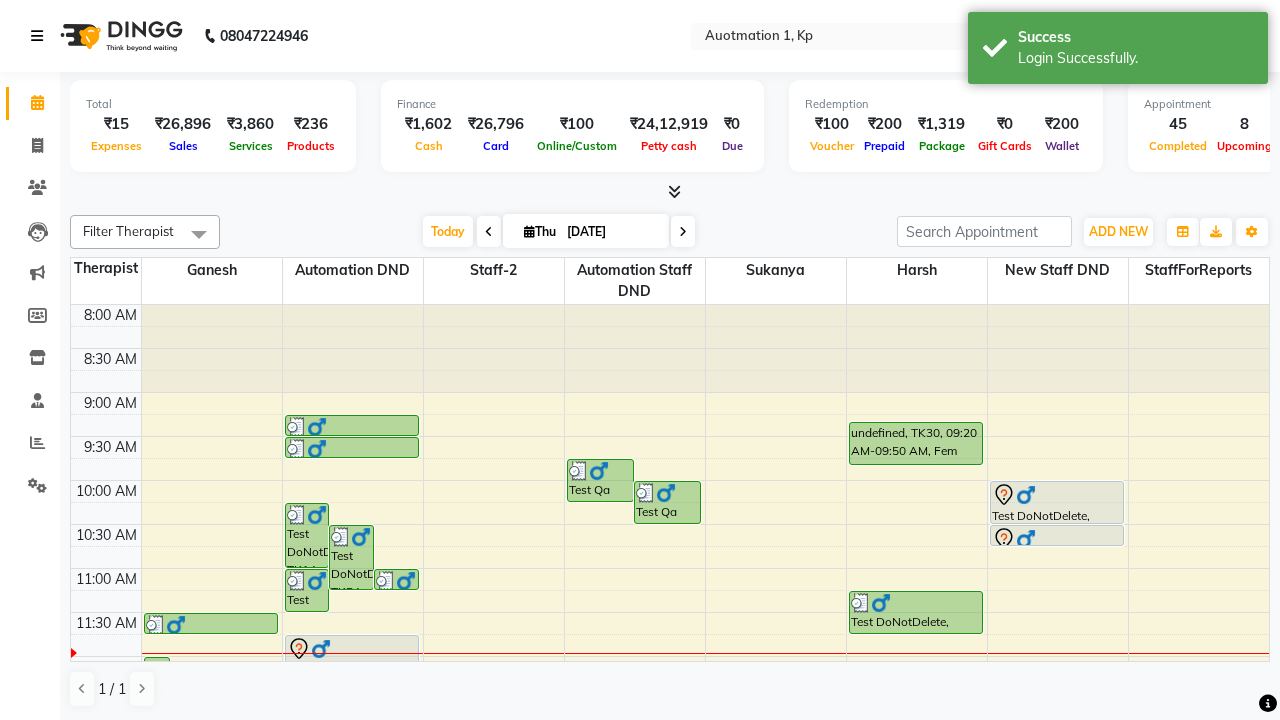 click at bounding box center [37, 36] 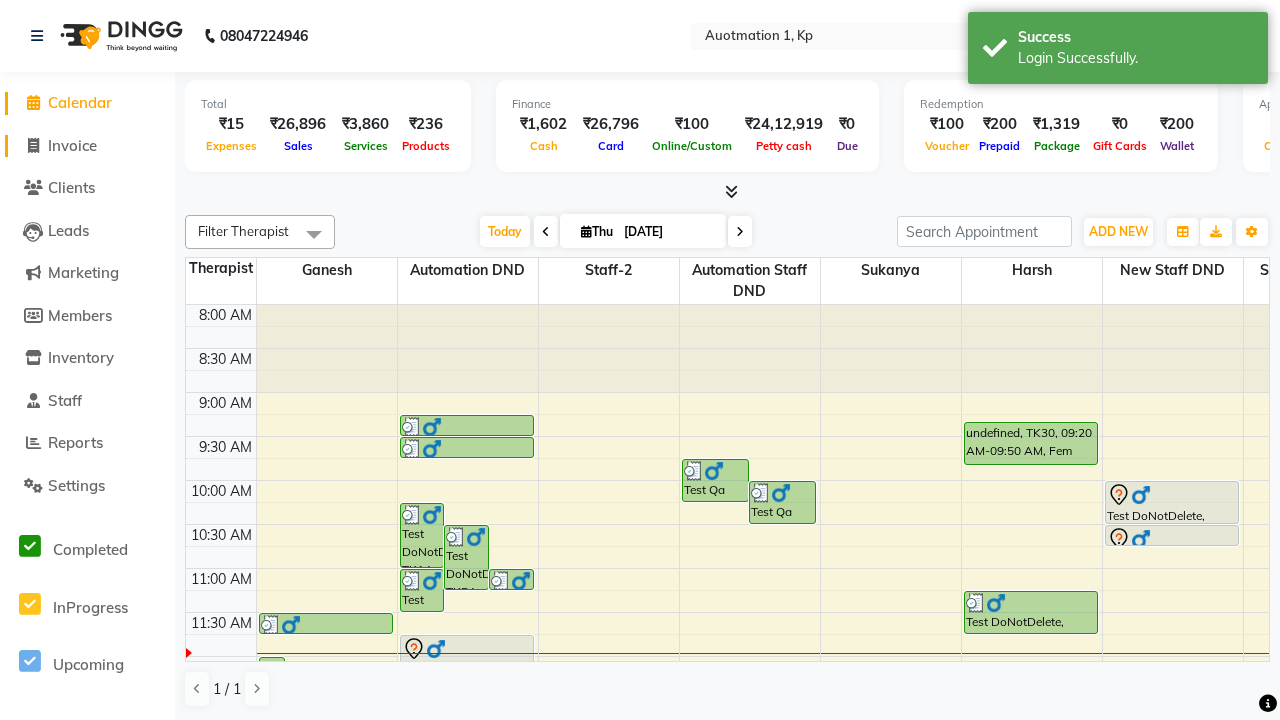 click on "Invoice" 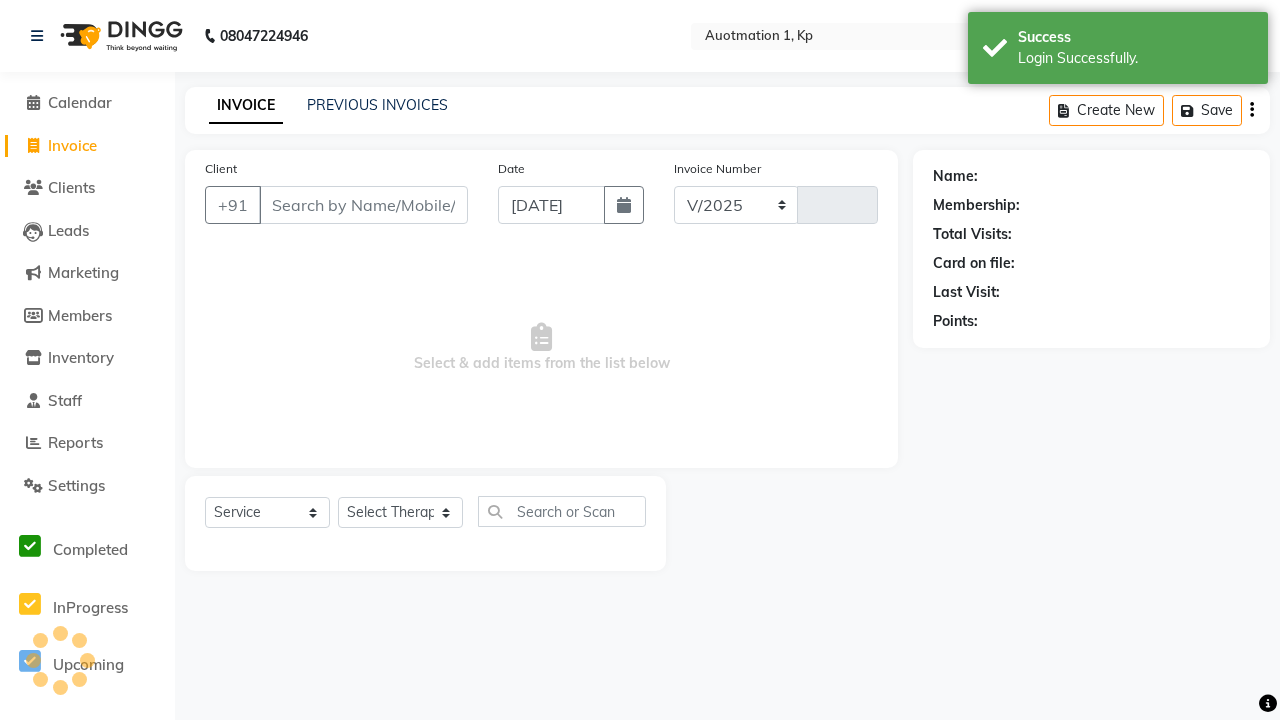 select on "150" 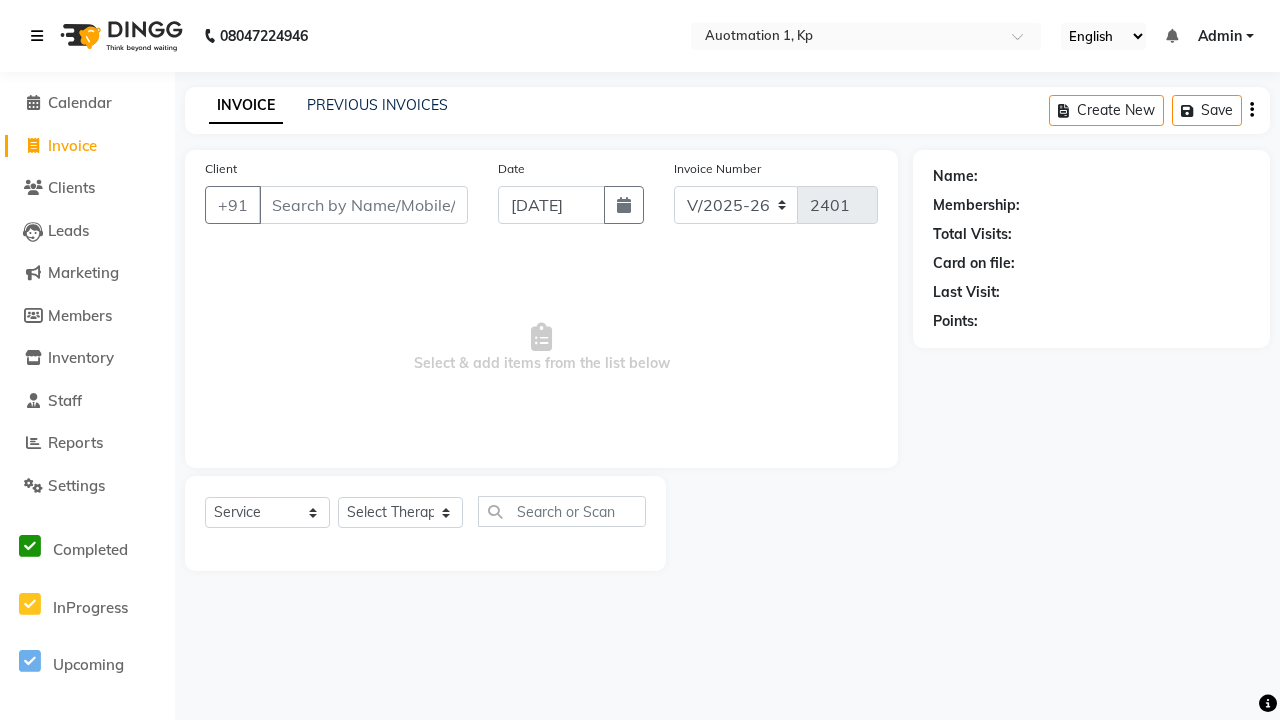 click at bounding box center [37, 36] 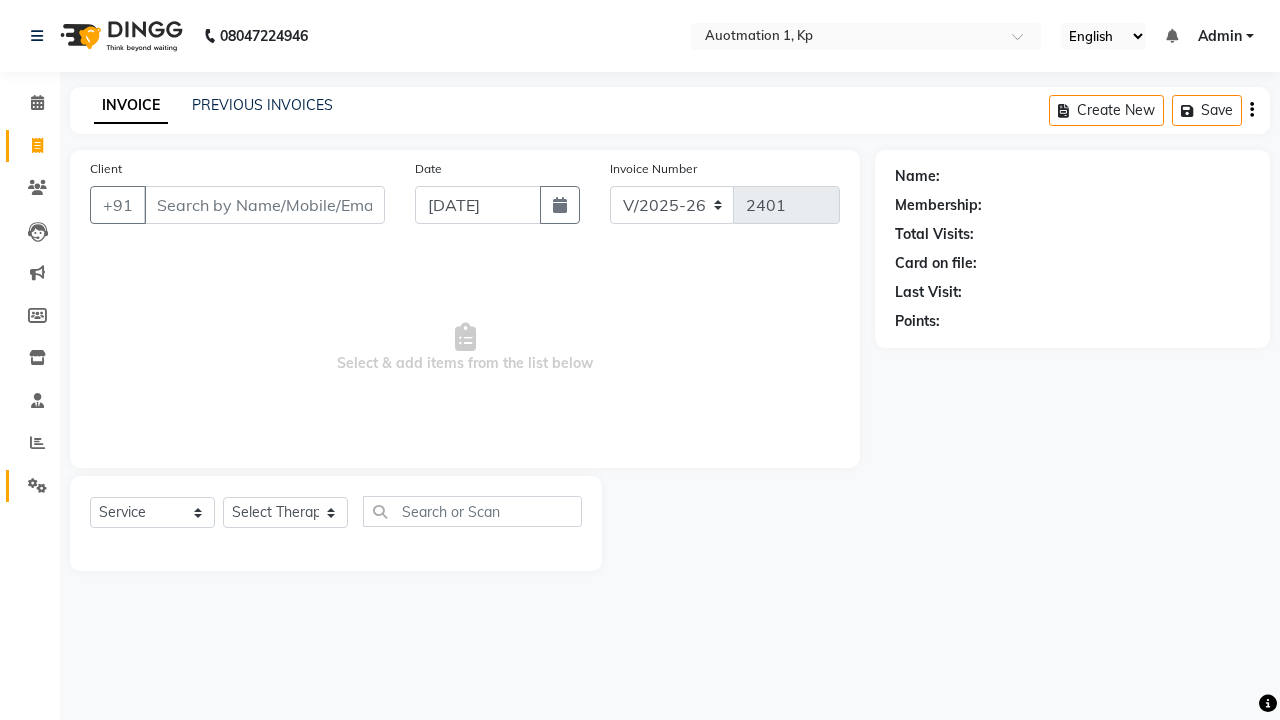 click 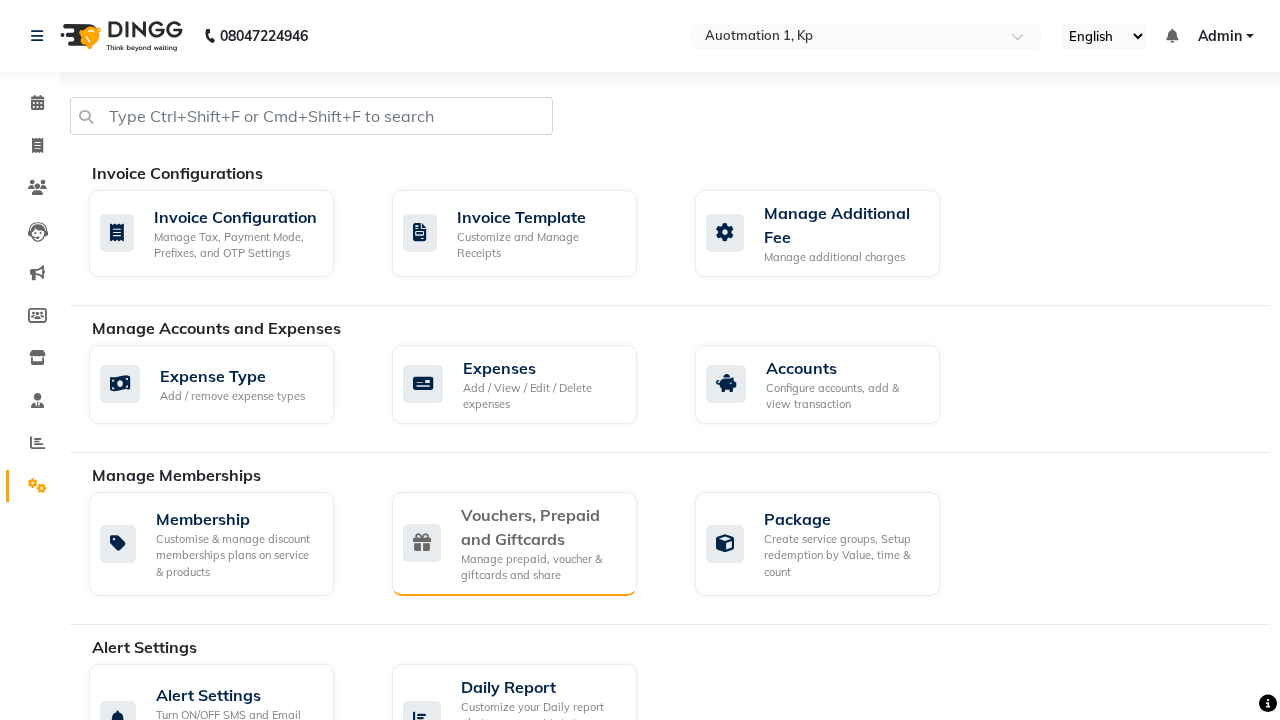 click on "Vouchers, Prepaid and Giftcards" 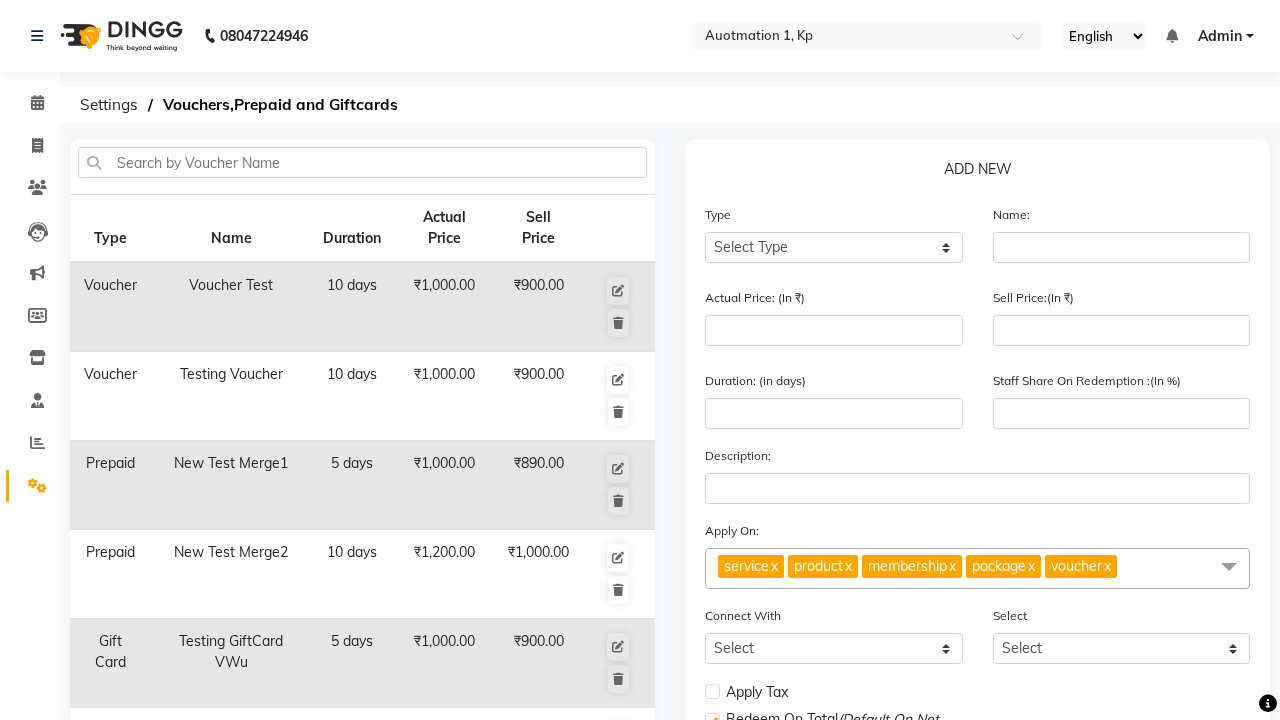 select on "V" 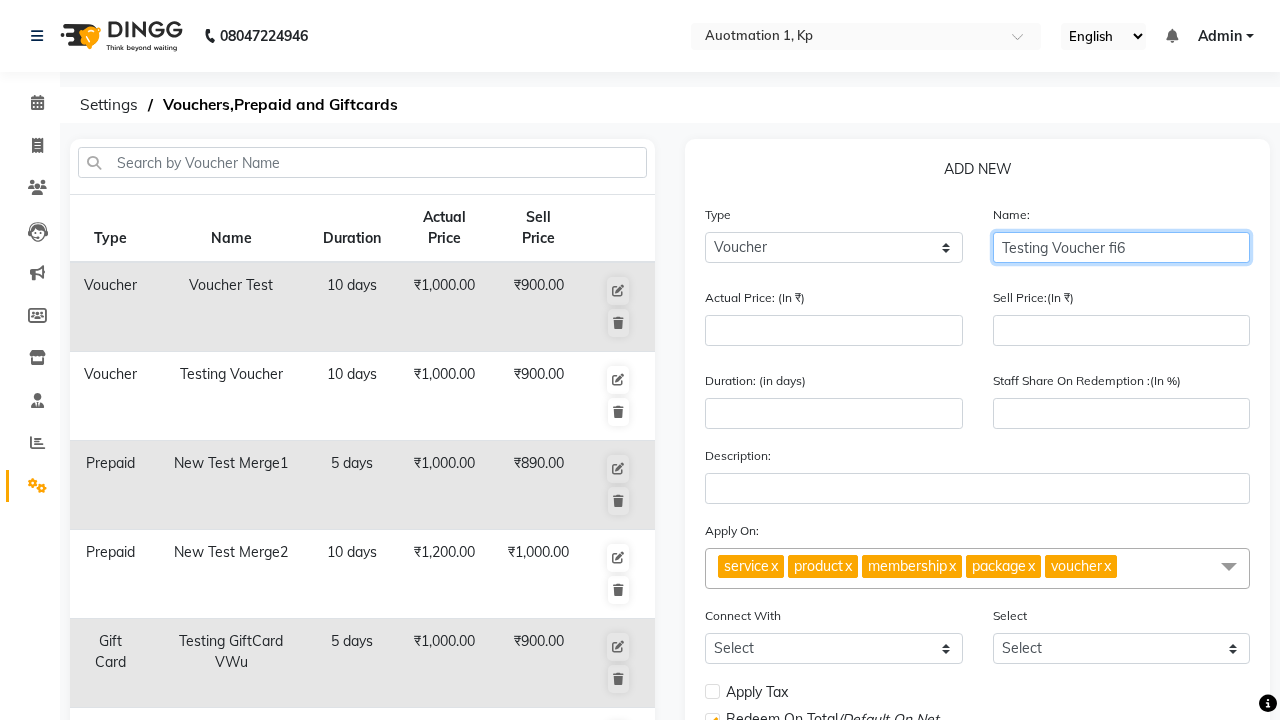 type on "Testing Voucher fi6" 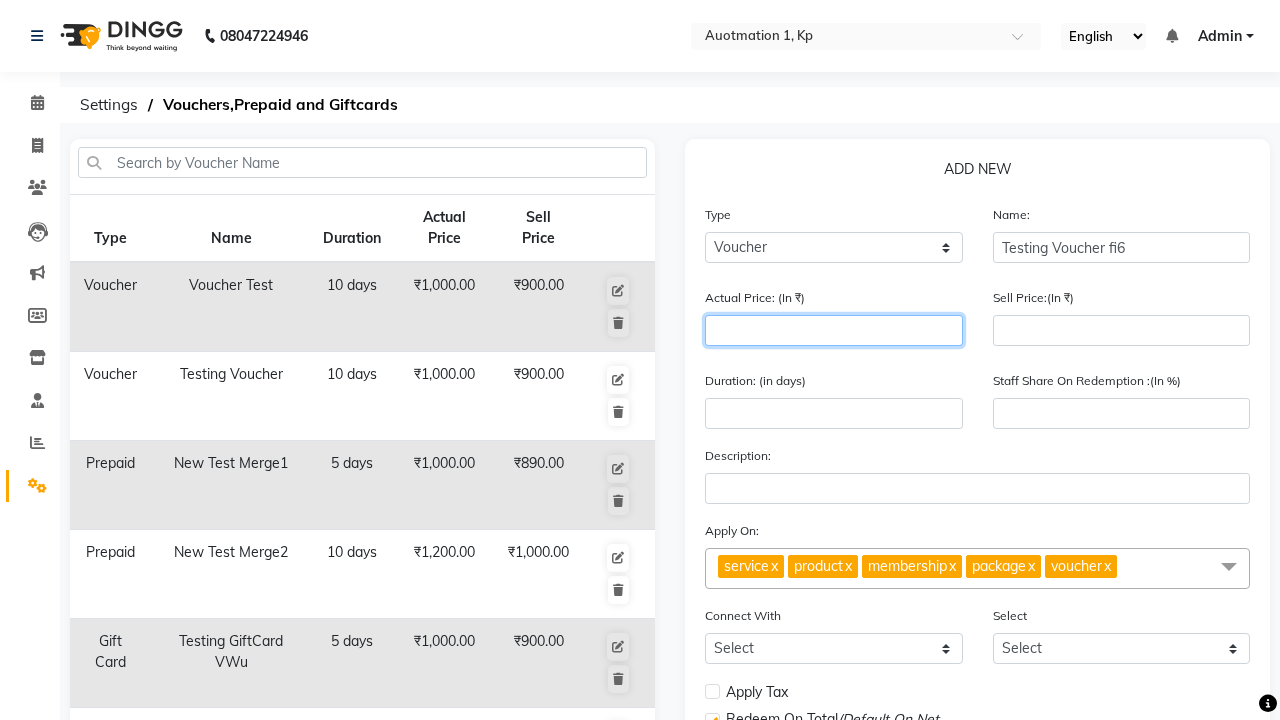 type on "1500" 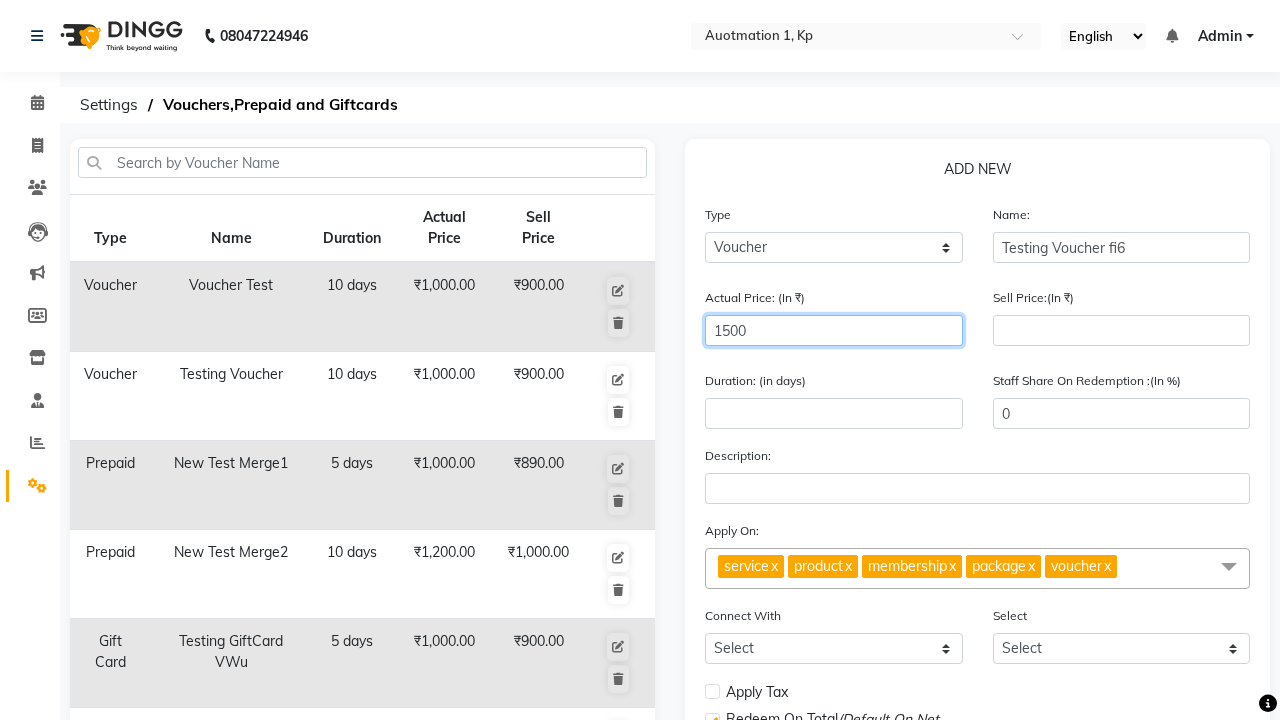 type on "1500" 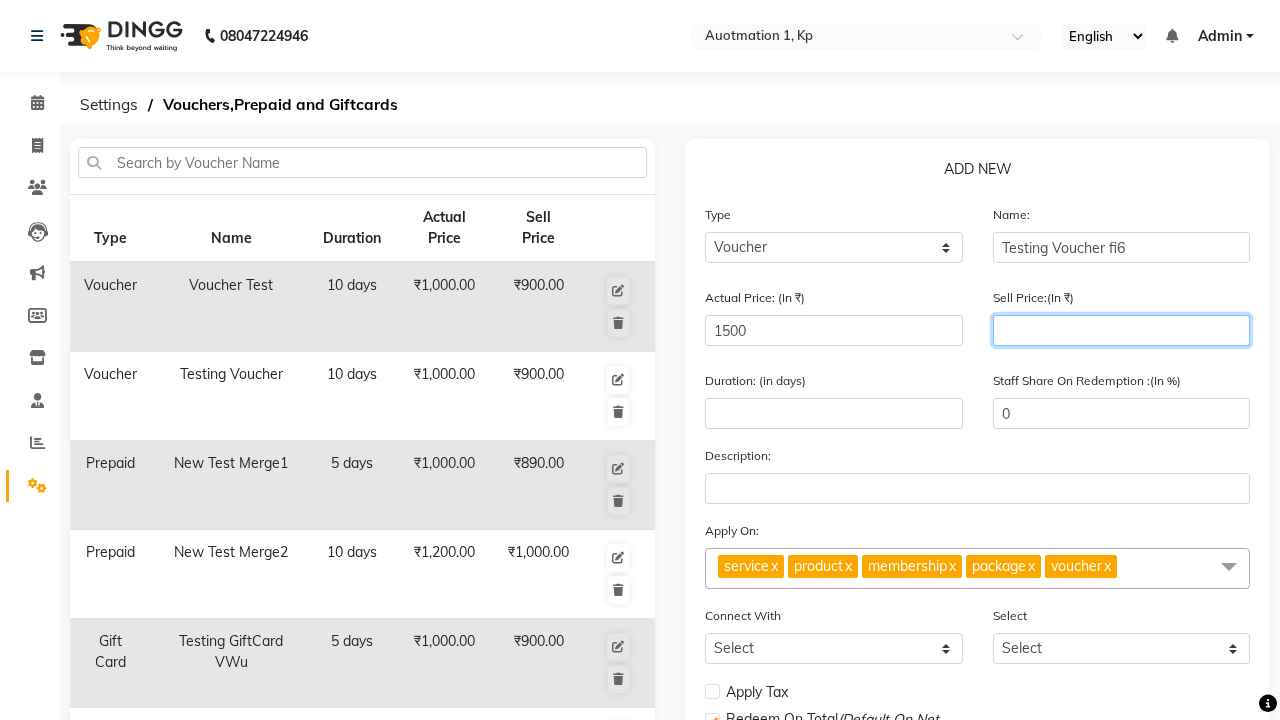 type on "1200" 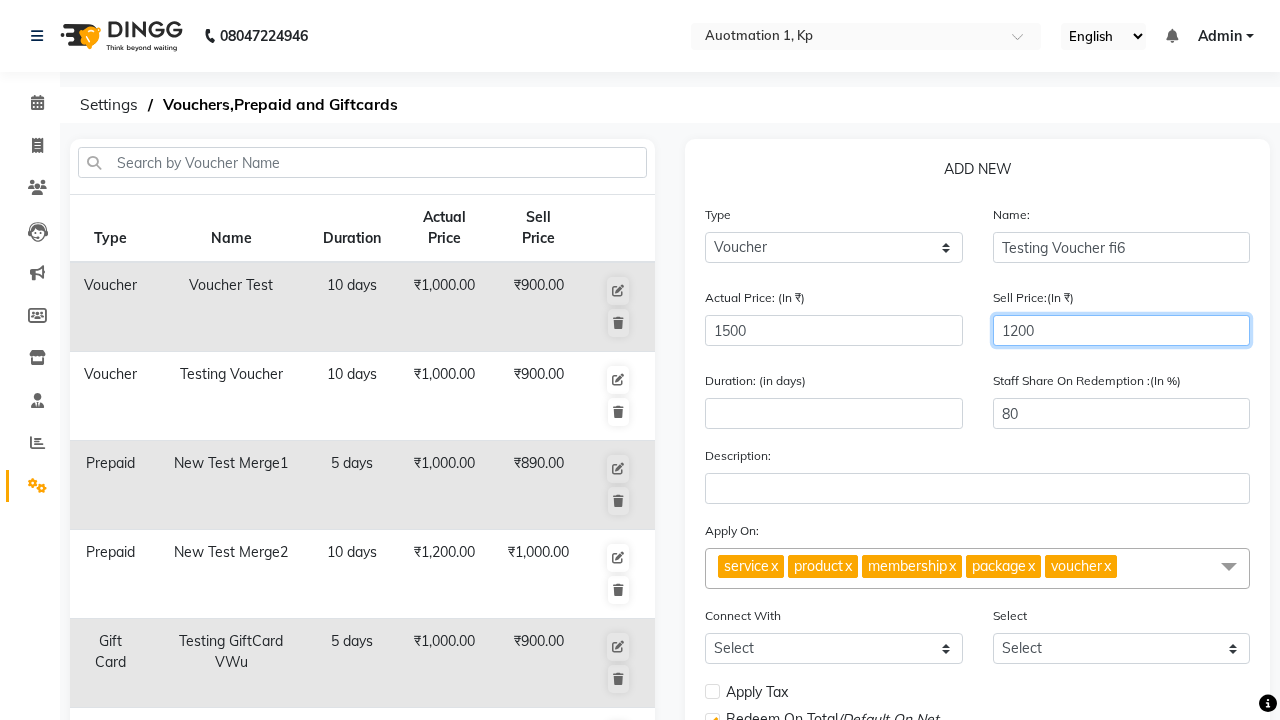 type on "1200" 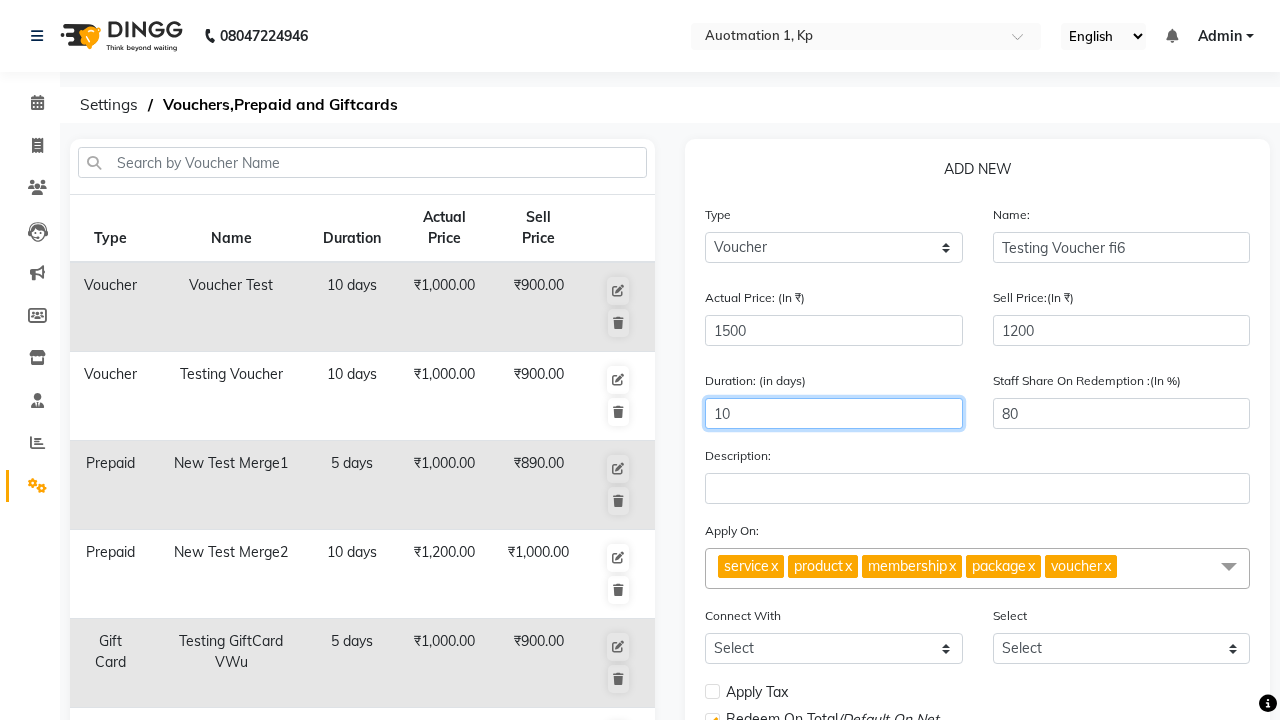 type on "10" 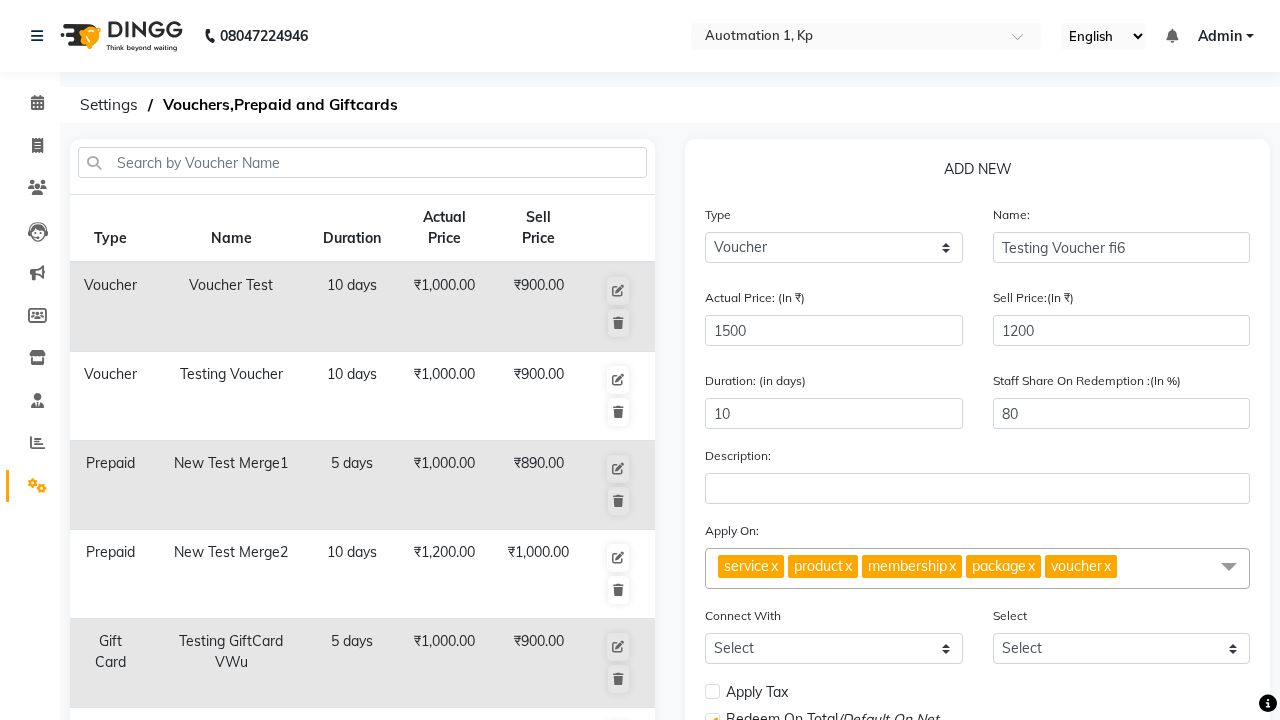click on "Save" 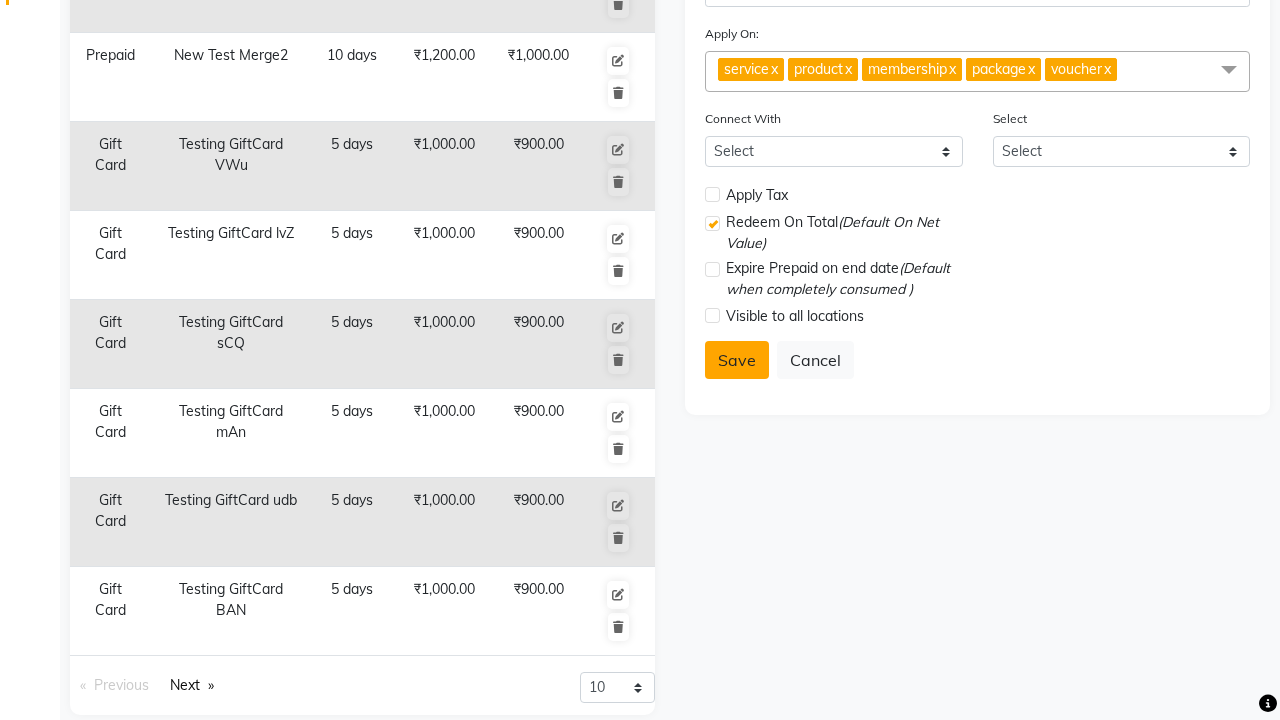 select 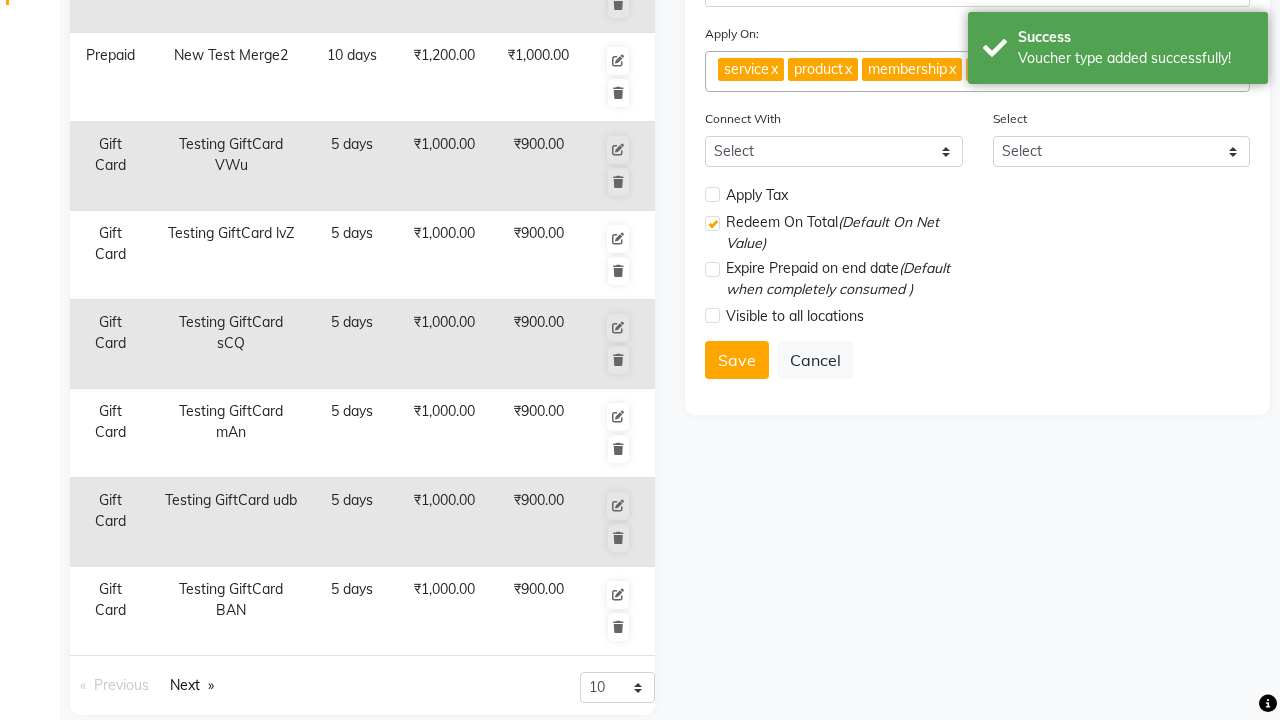 click on "Voucher type added successfully!" at bounding box center [1135, 58] 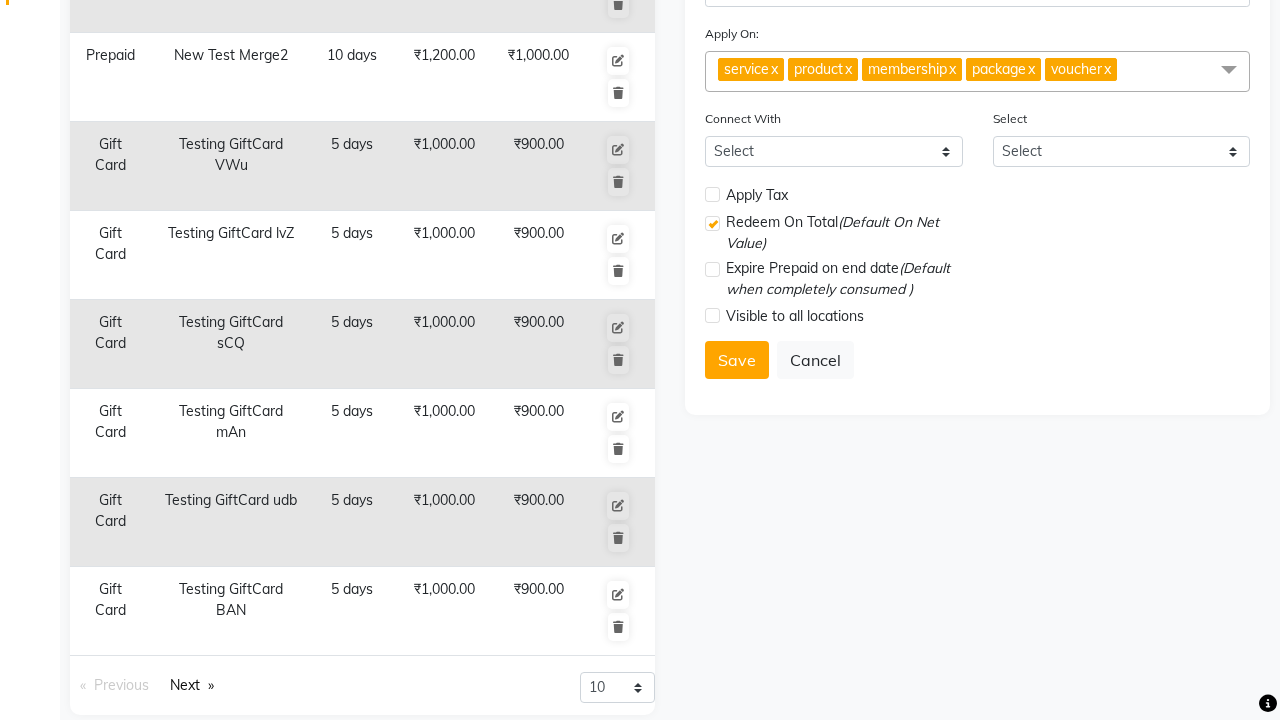 click at bounding box center (37, -461) 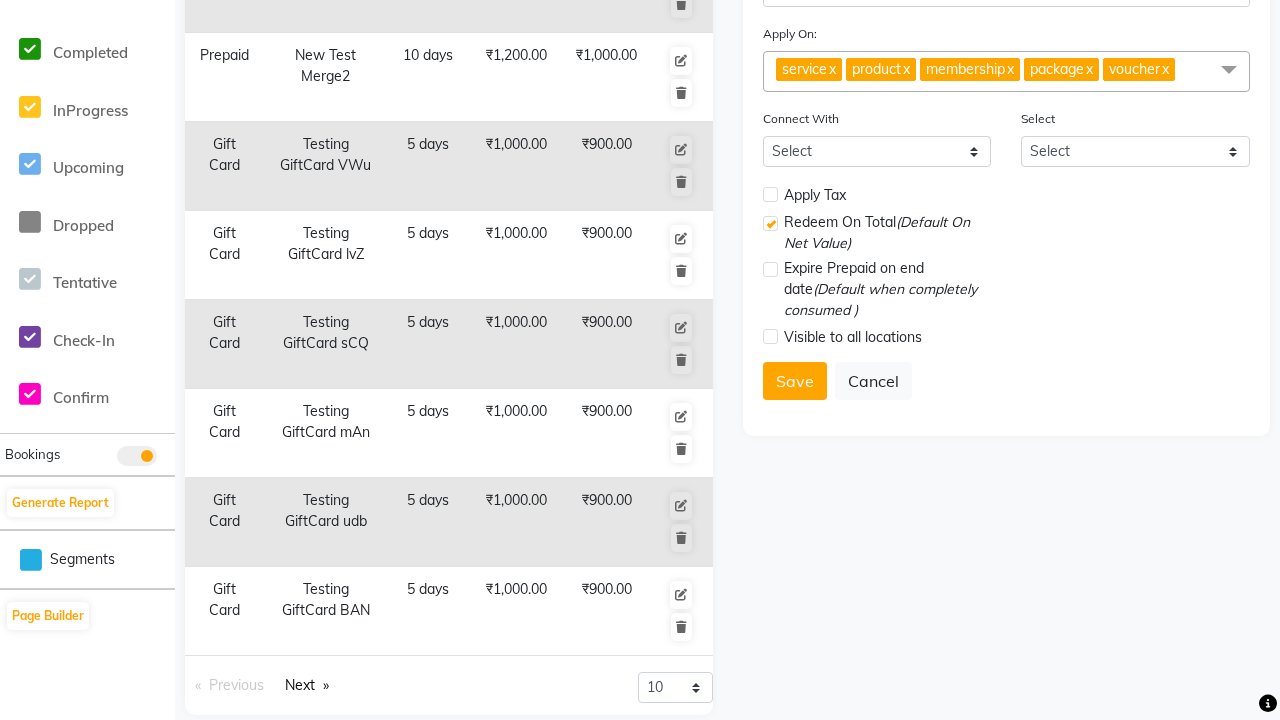 scroll, scrollTop: 0, scrollLeft: 0, axis: both 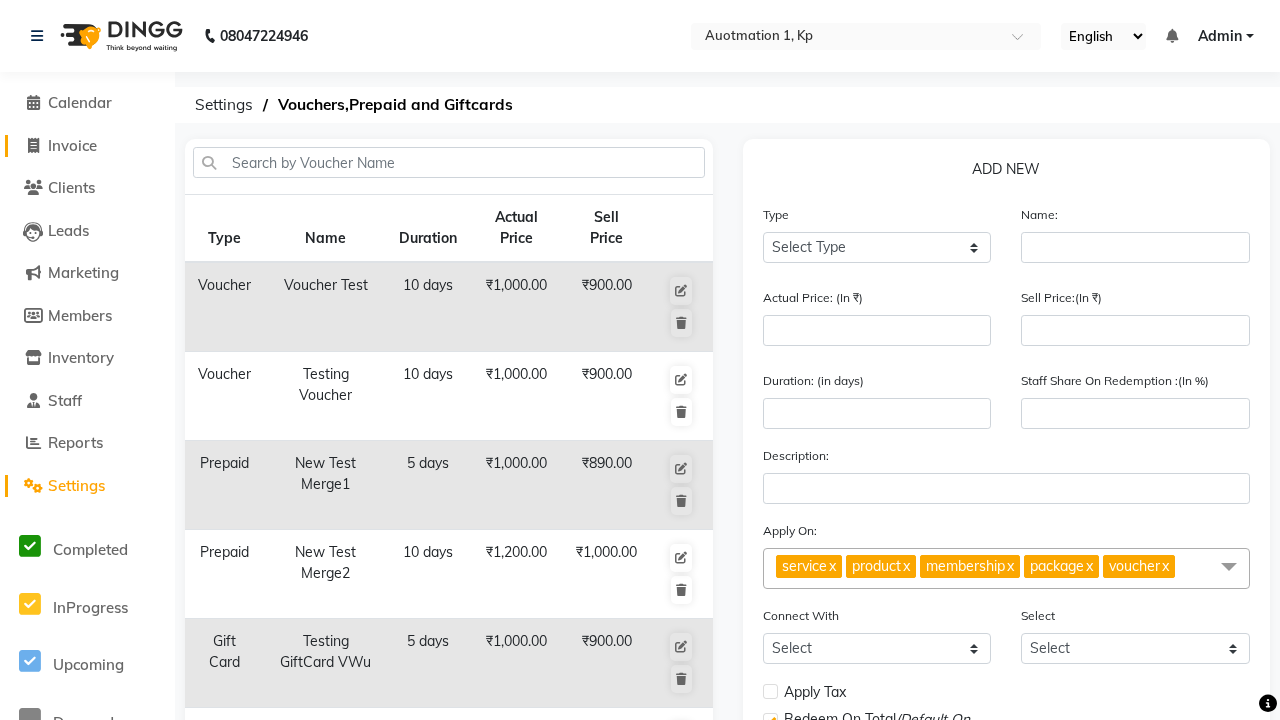 click on "Invoice" 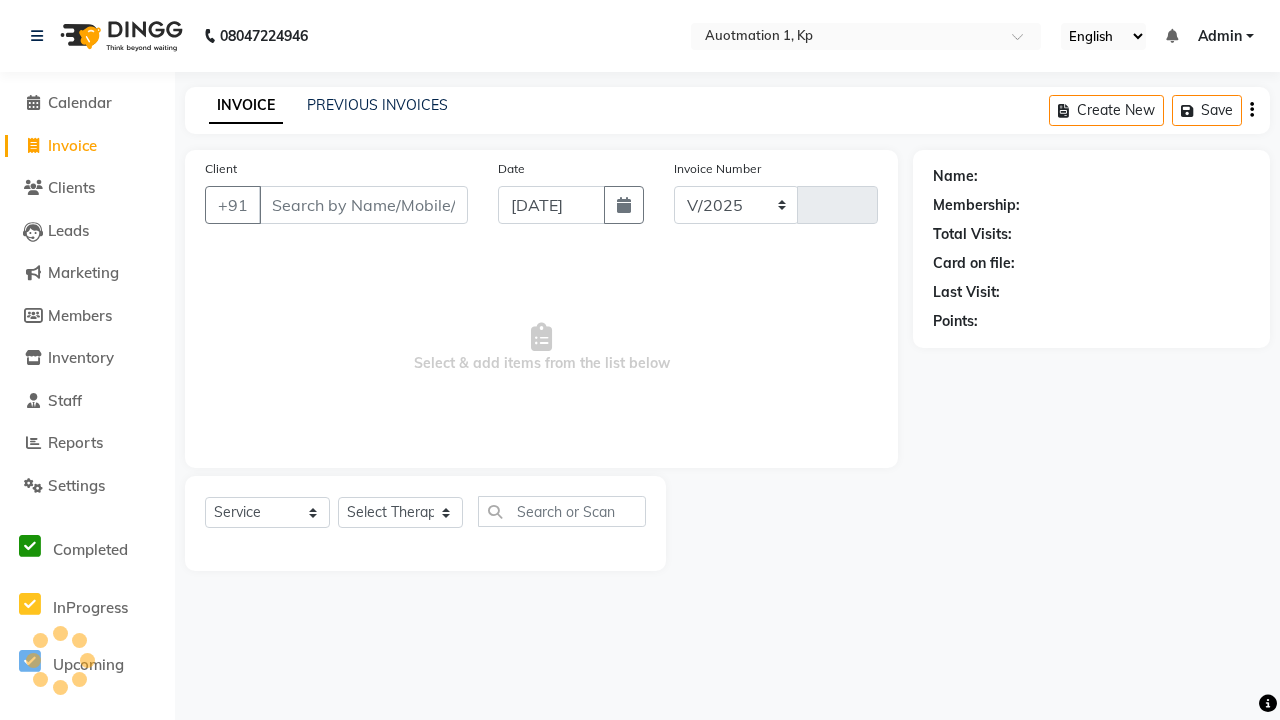 select on "150" 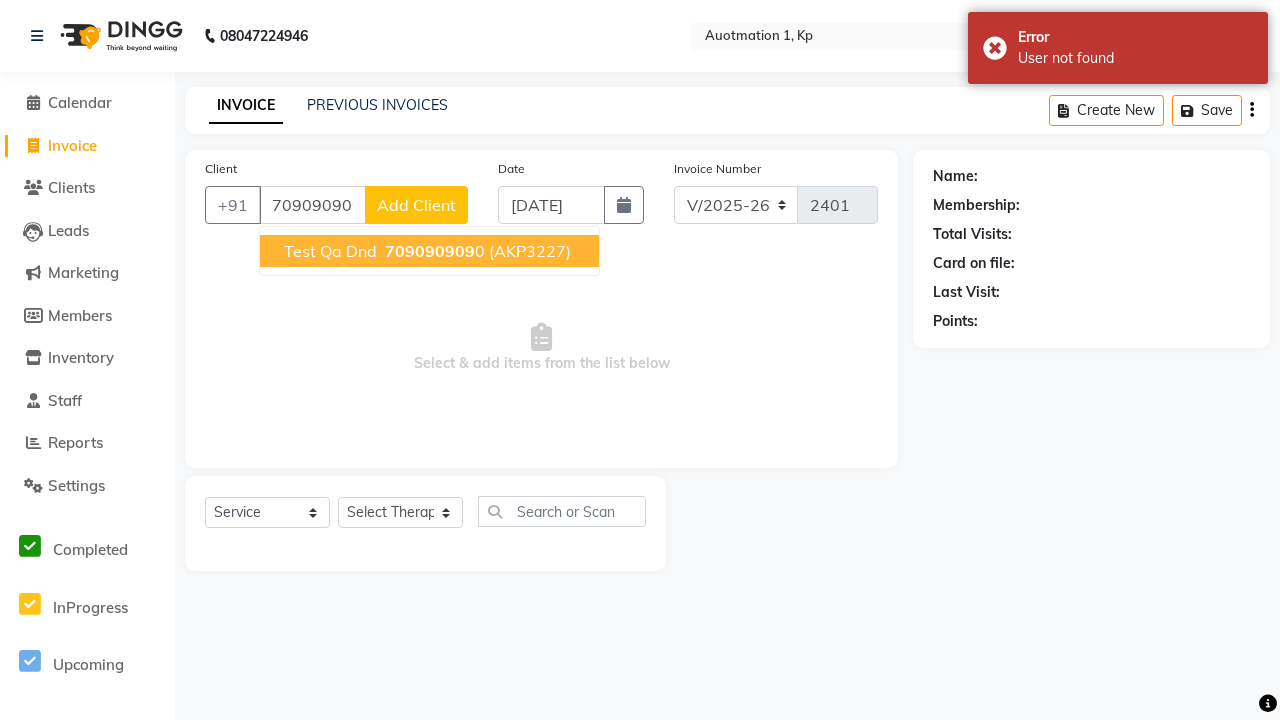 click on "709090909" at bounding box center [430, 251] 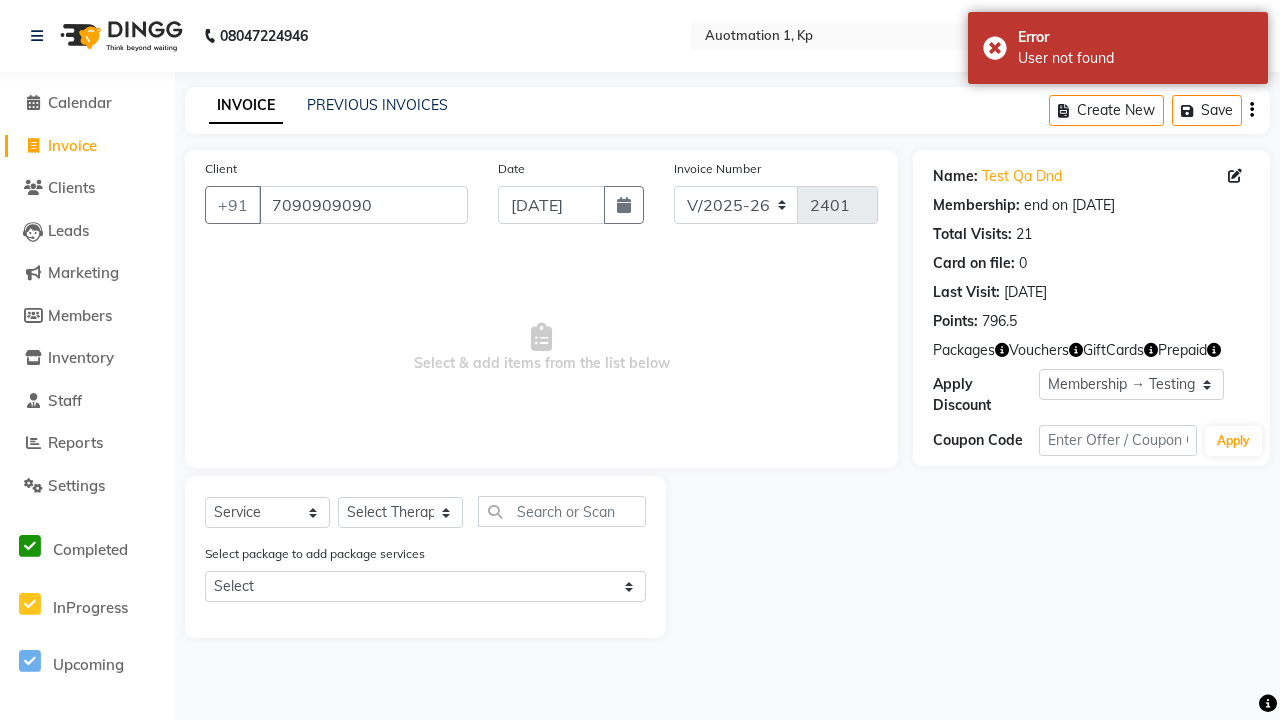 select on "0:" 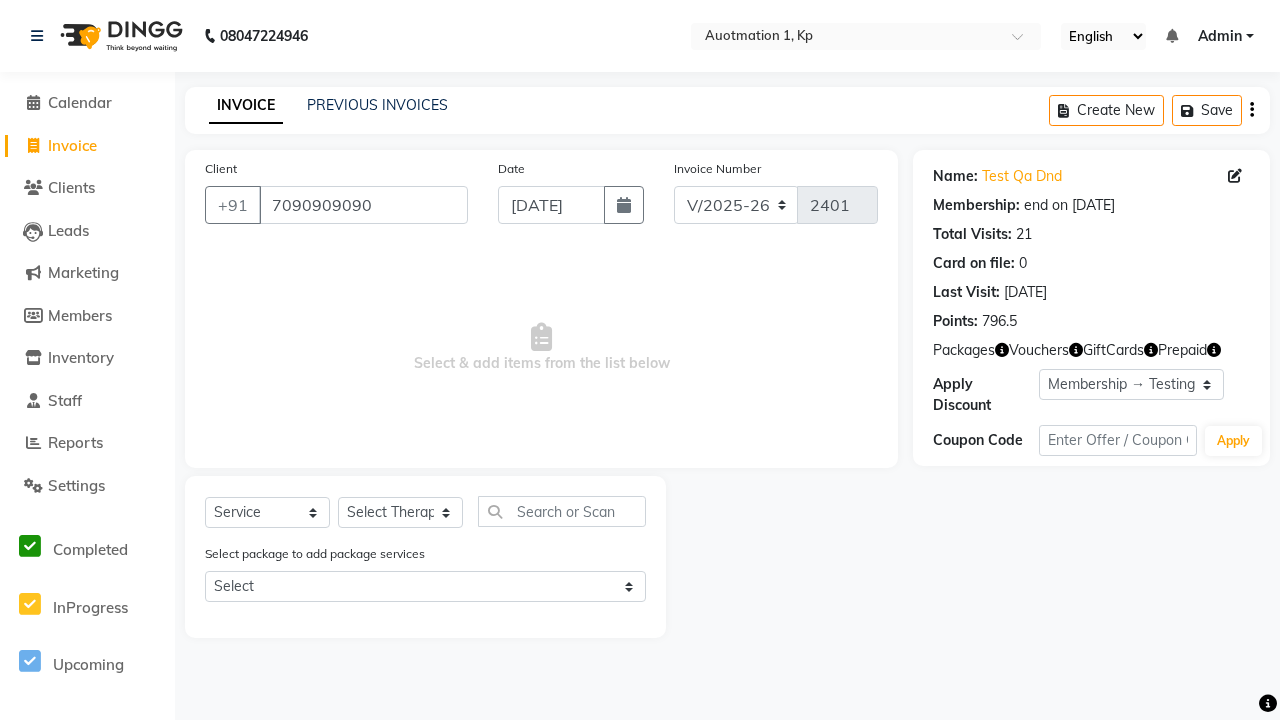 select on "V" 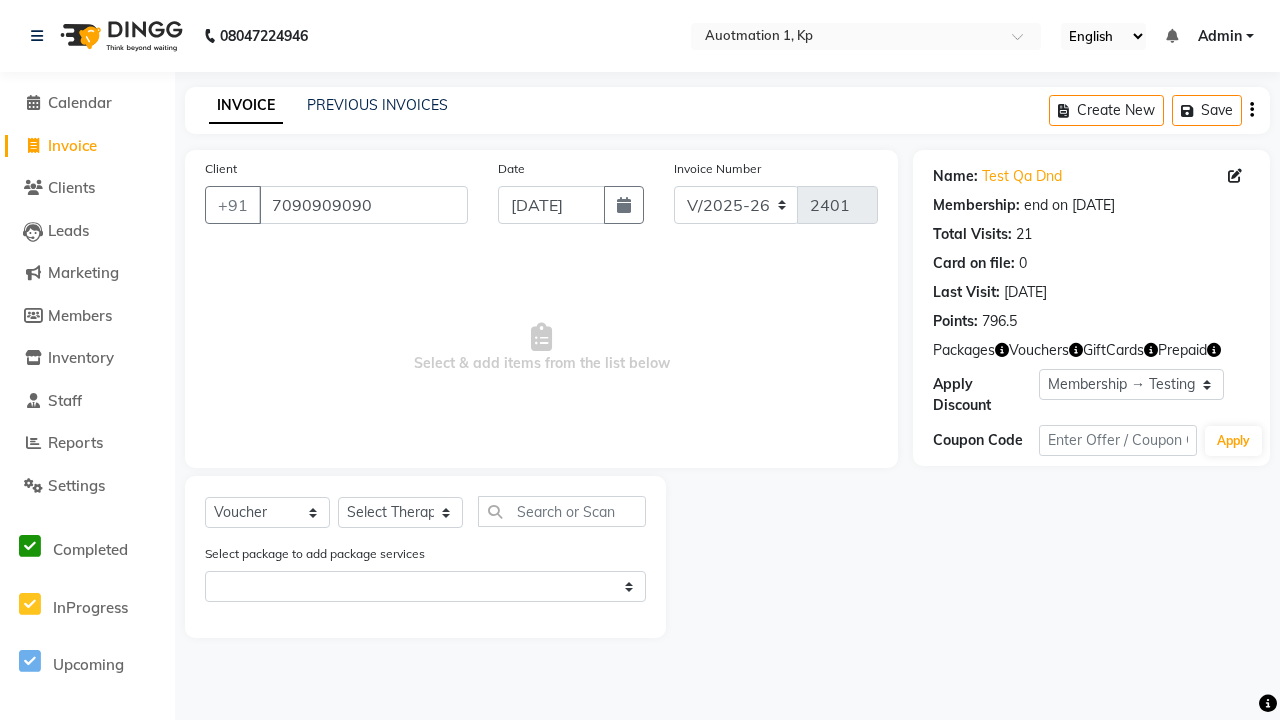 select on "2102" 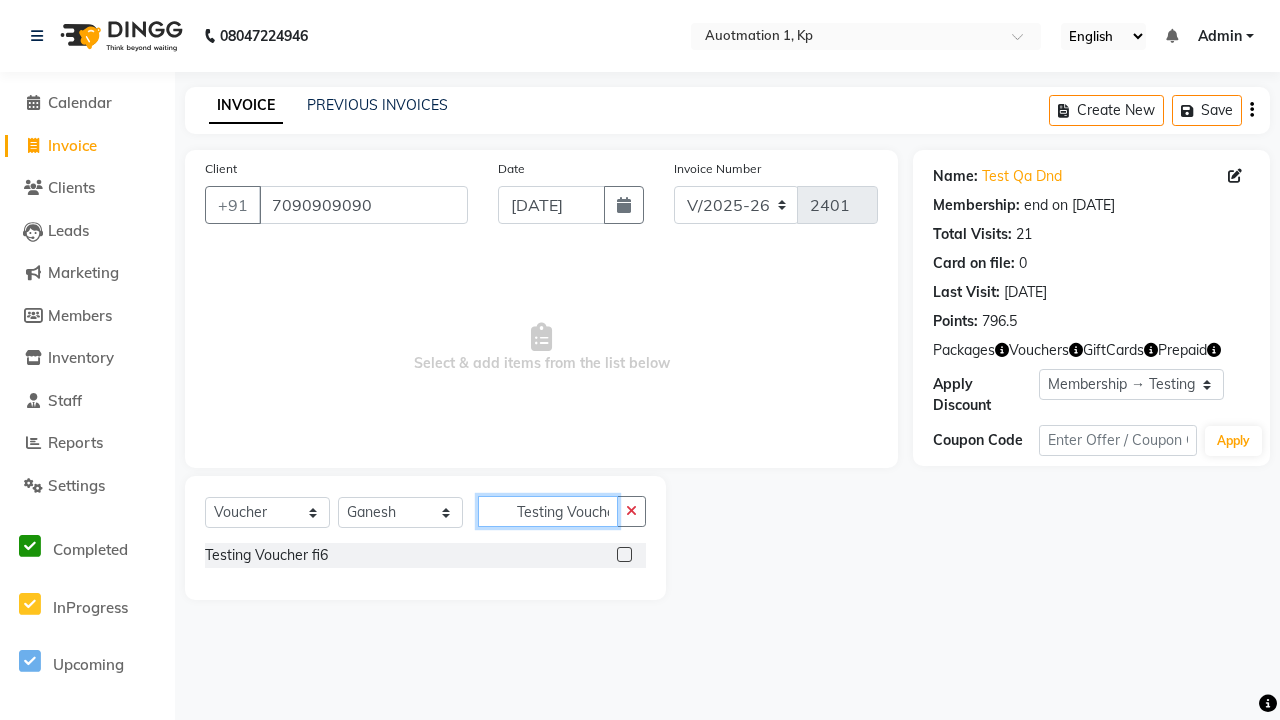 scroll, scrollTop: 0, scrollLeft: 3, axis: horizontal 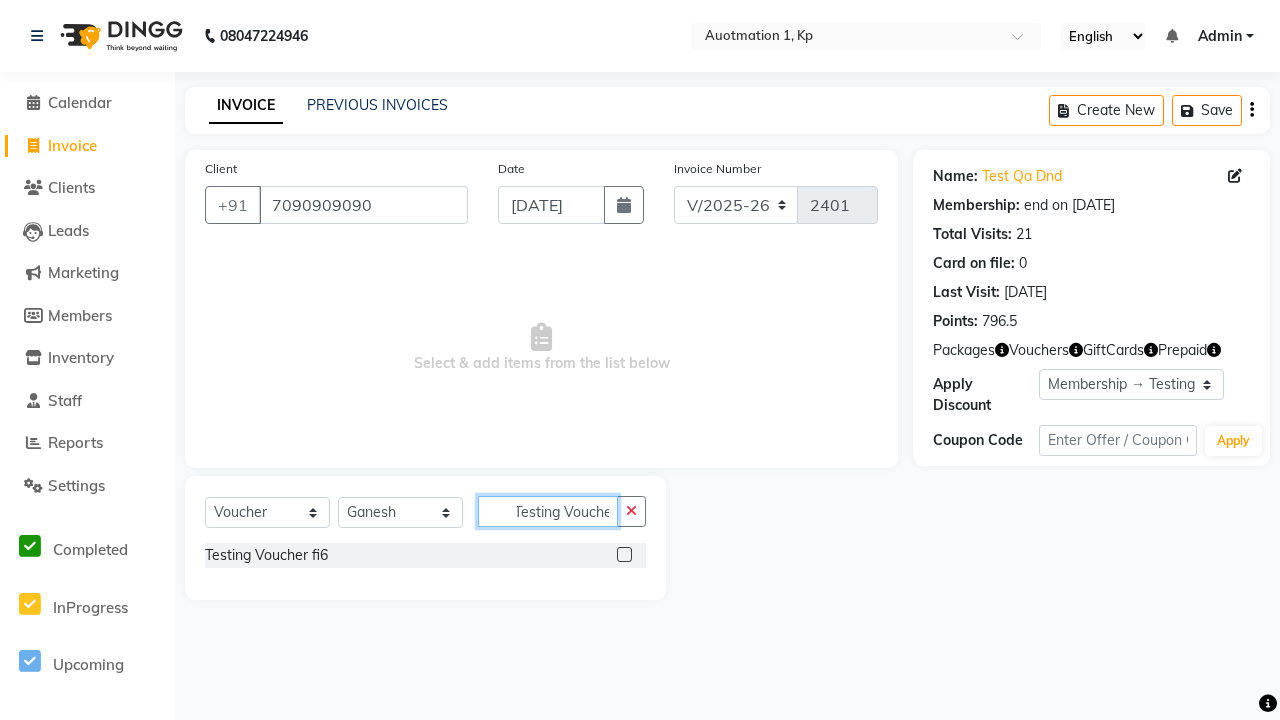 type on "Testing Voucher fi6" 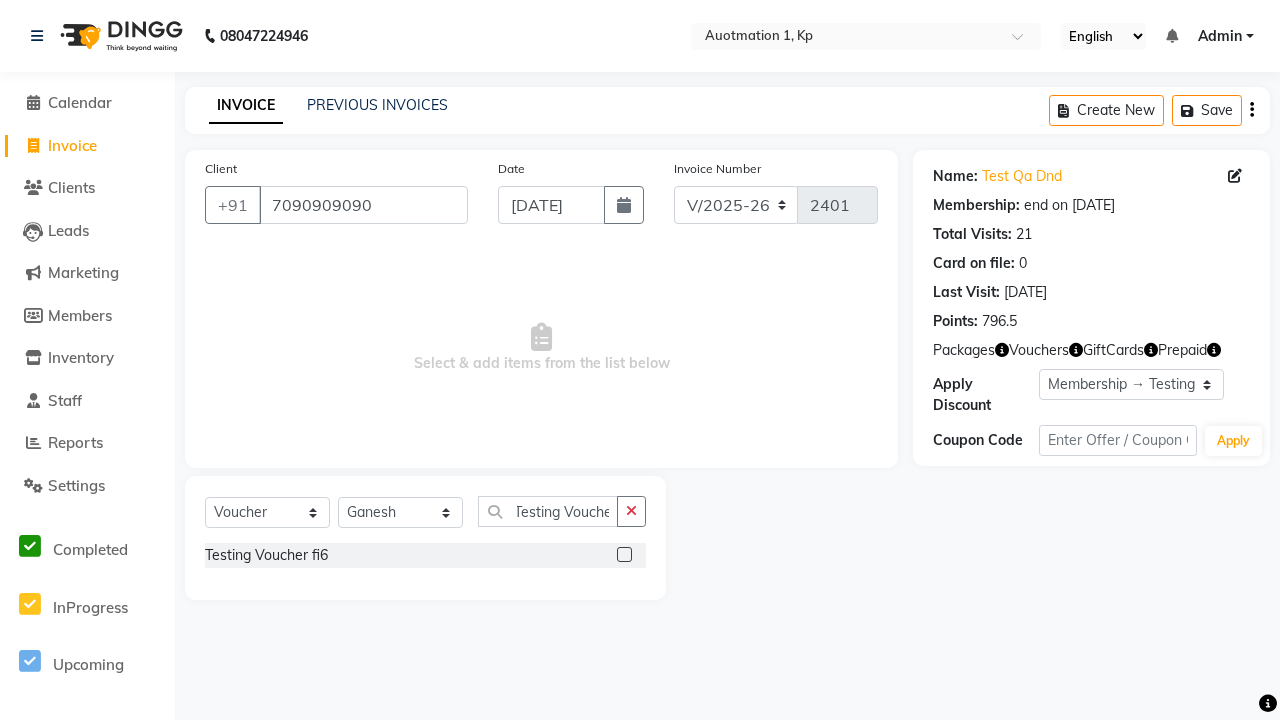 click 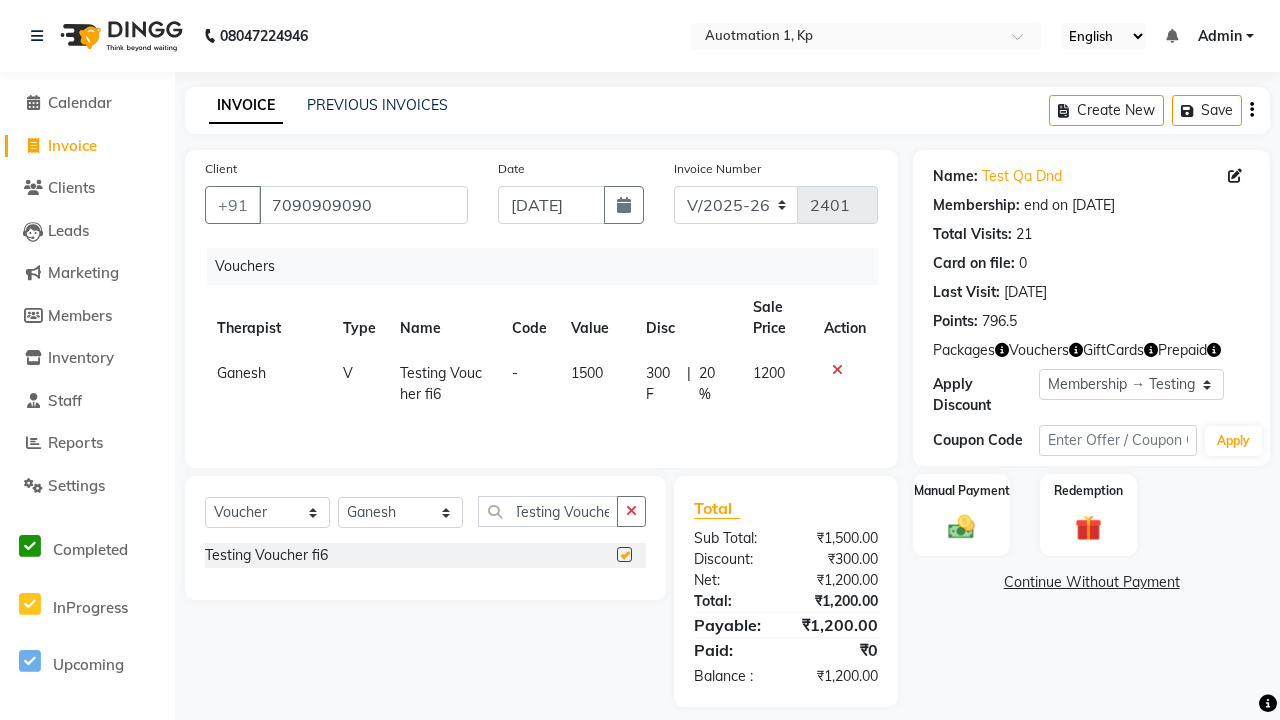 scroll, scrollTop: 0, scrollLeft: 0, axis: both 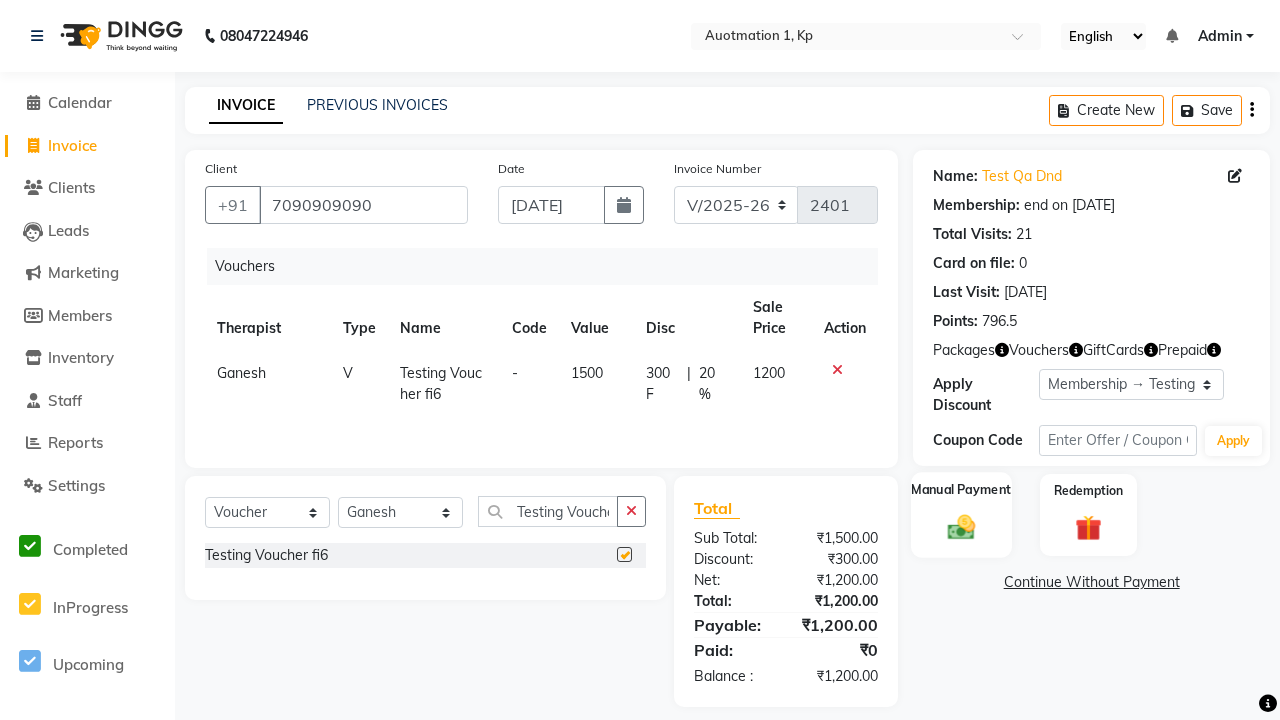 click 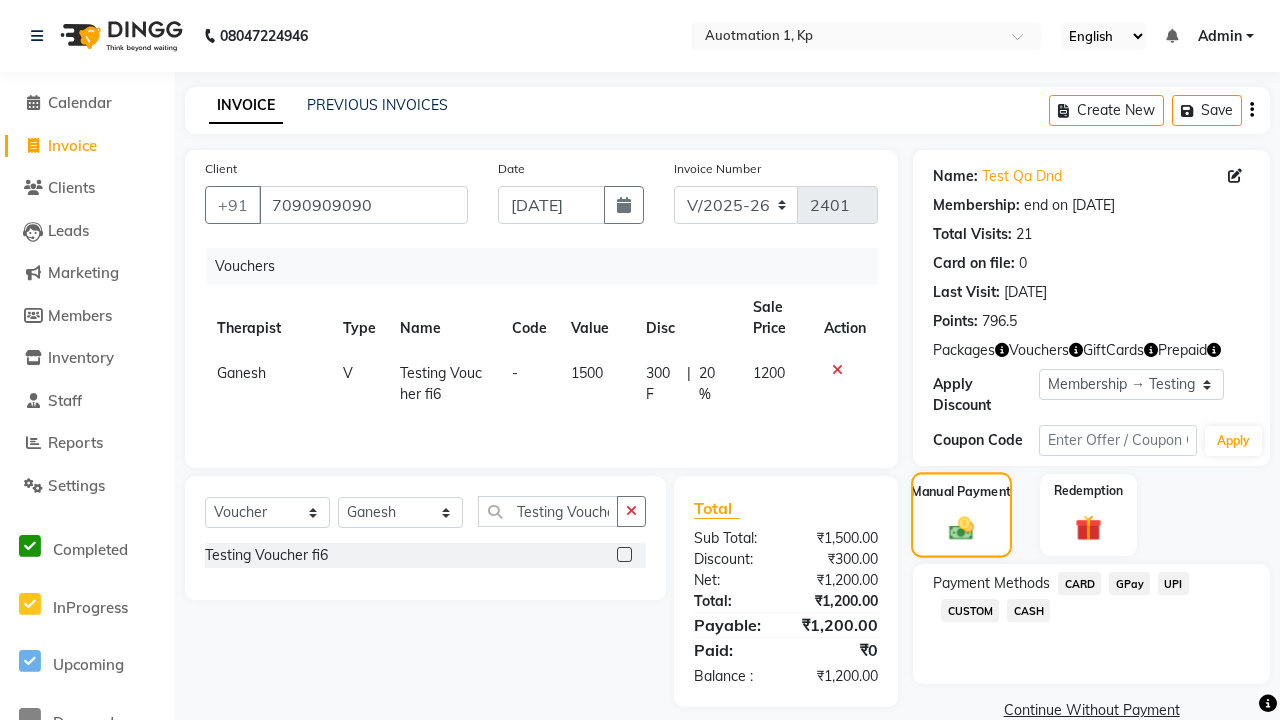 checkbox on "false" 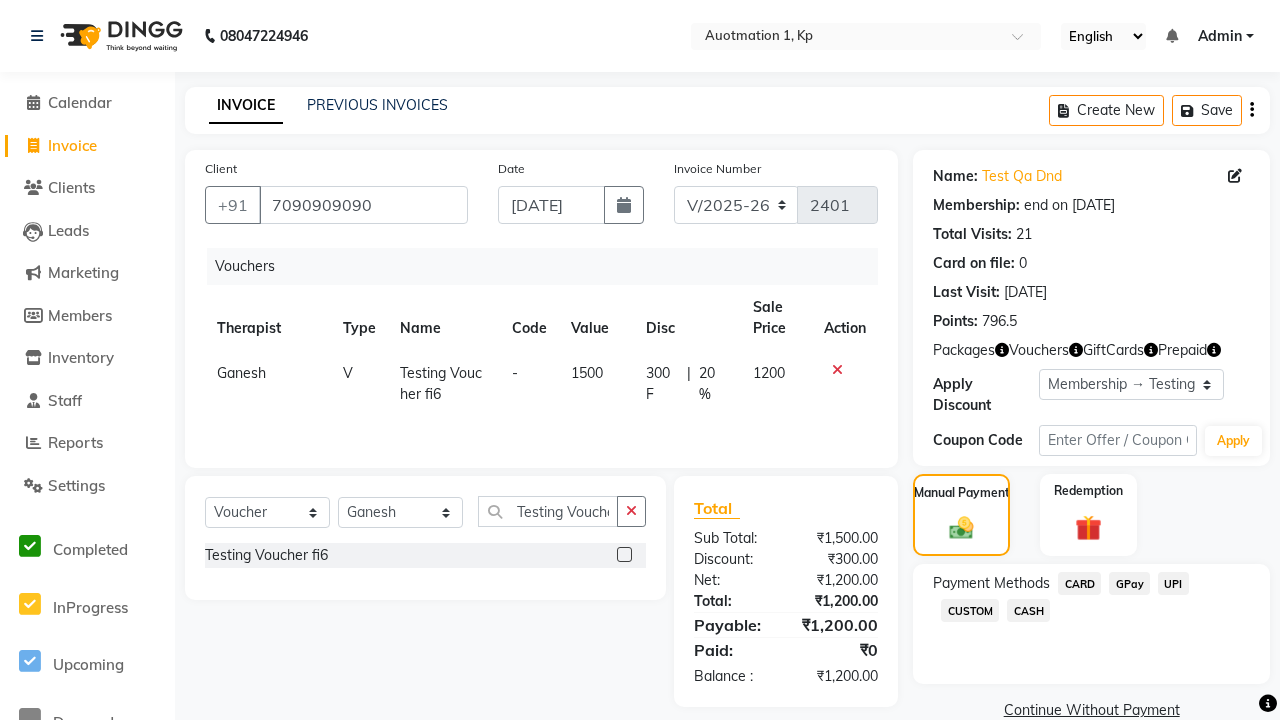 click on "CARD" 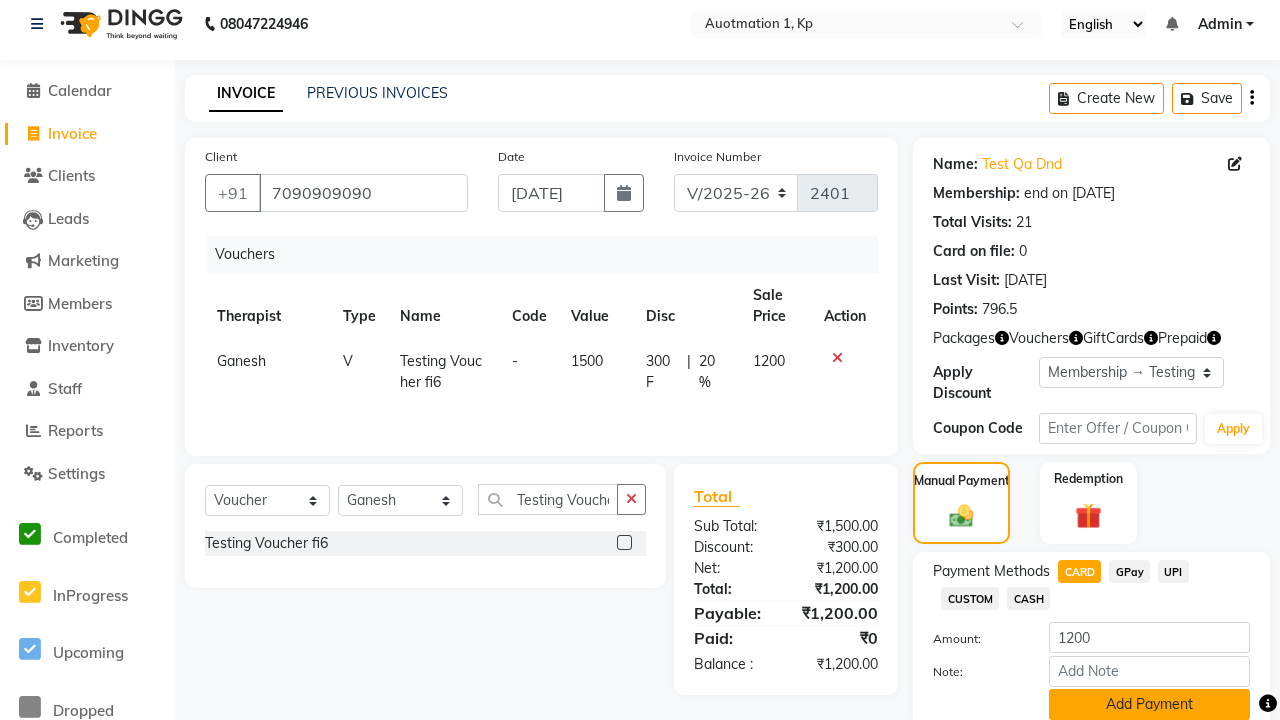 click on "Add Payment" 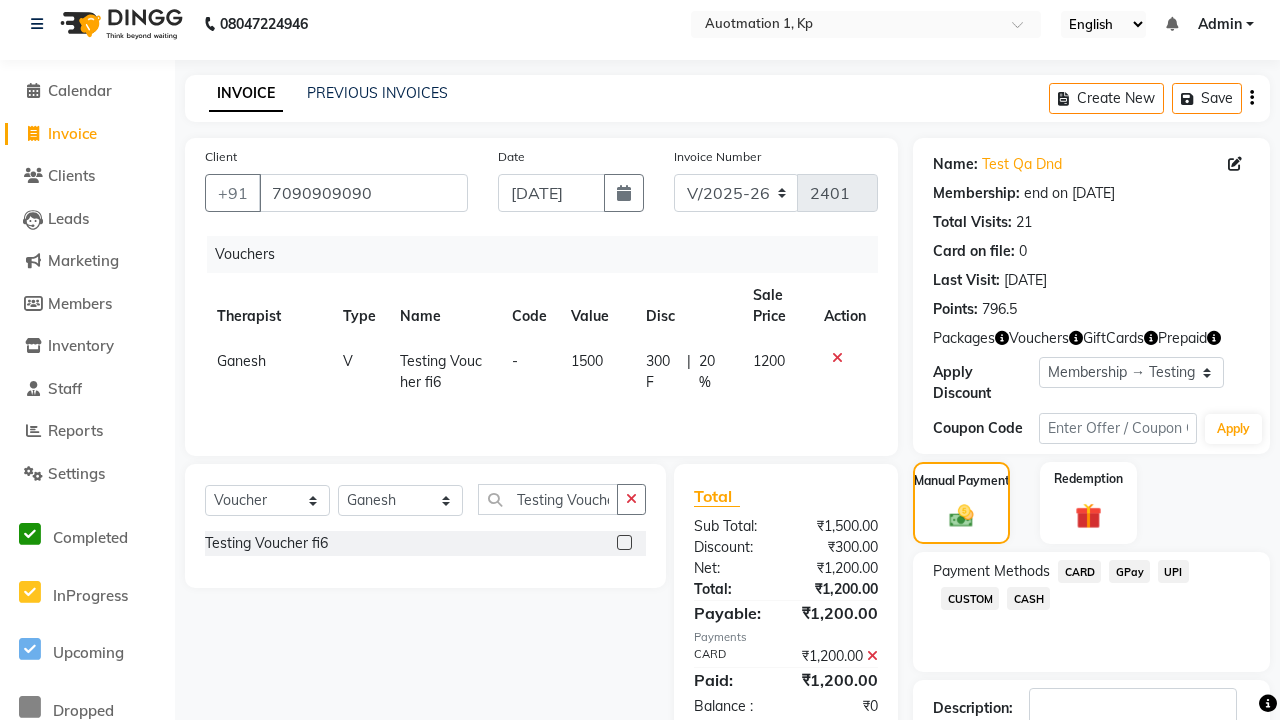 click 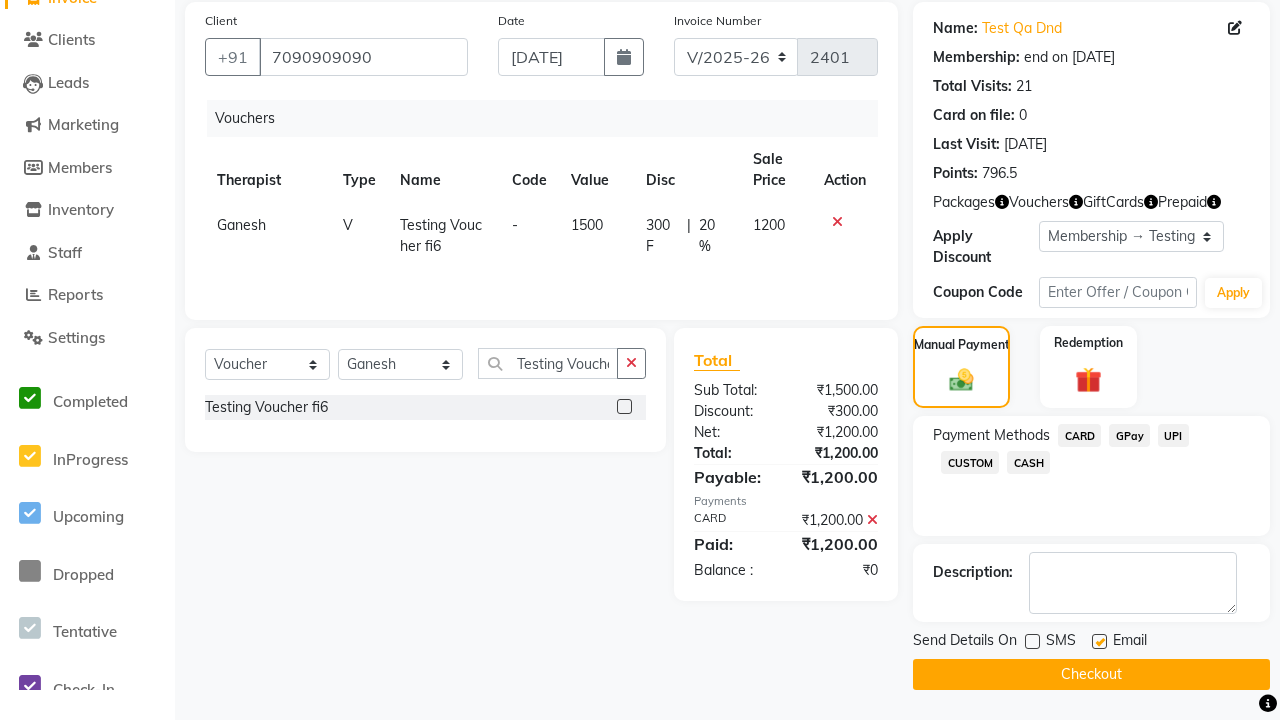 click 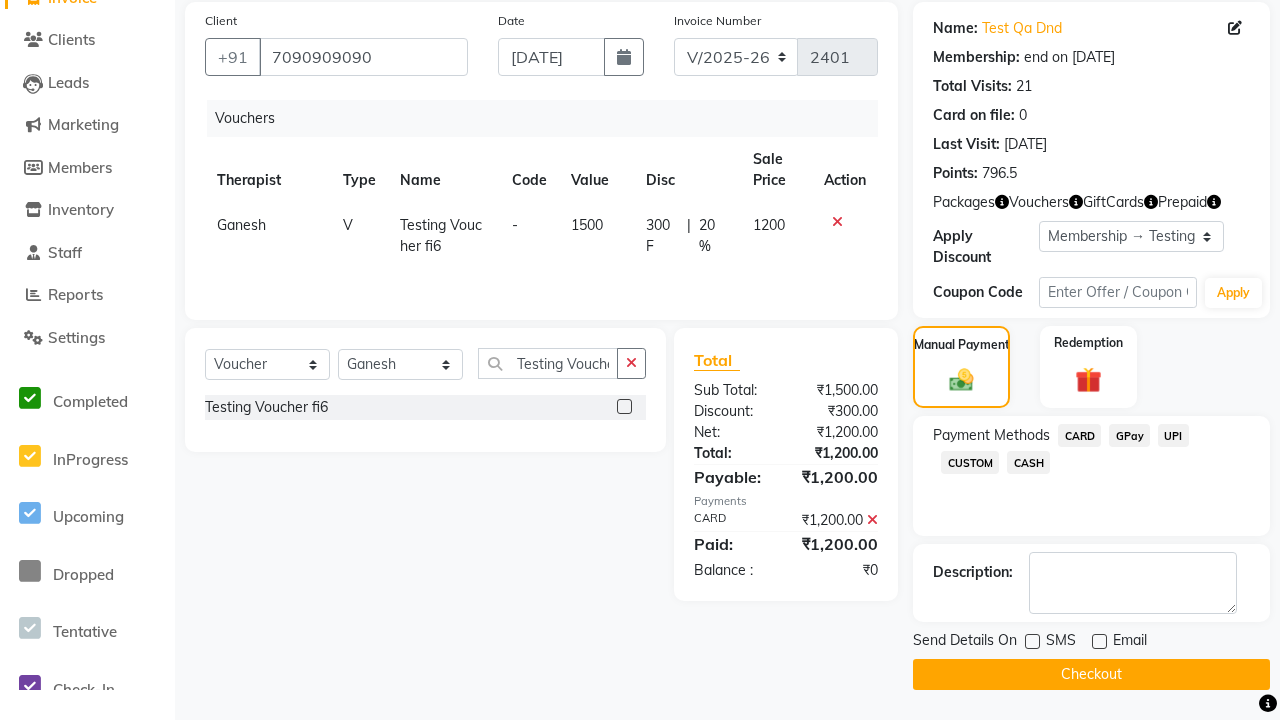 click on "Checkout" 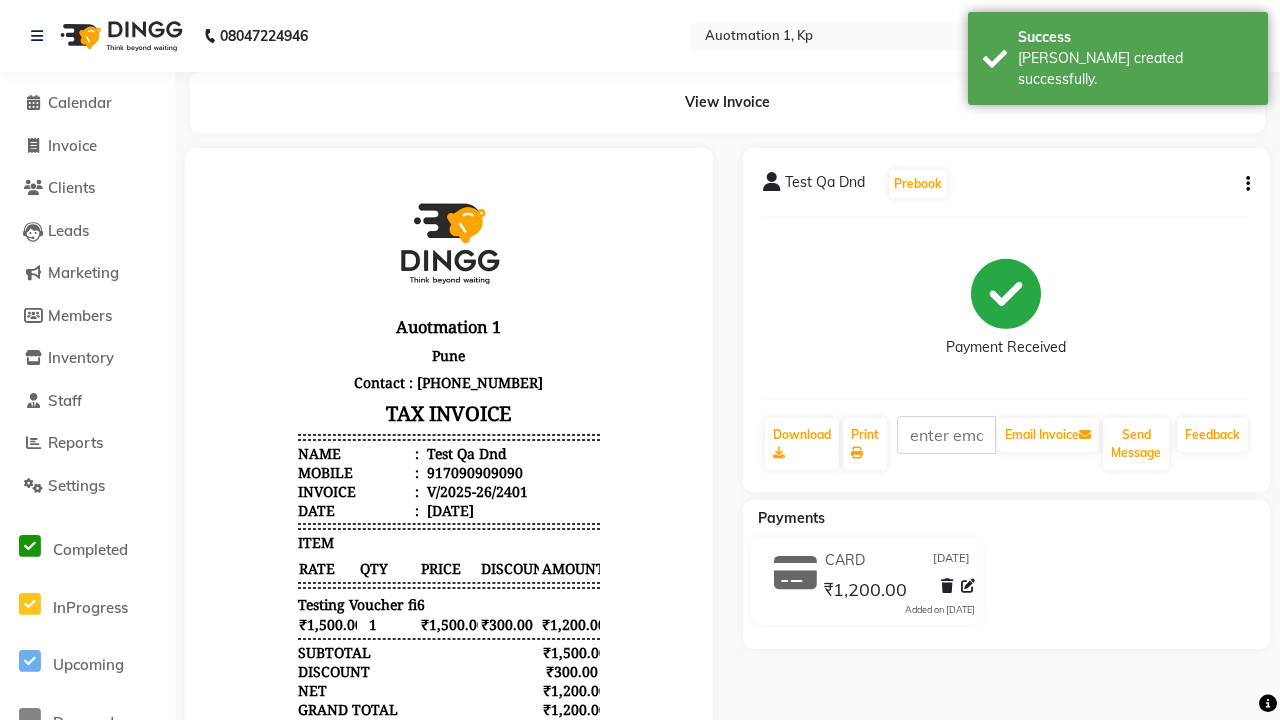 scroll, scrollTop: 0, scrollLeft: 0, axis: both 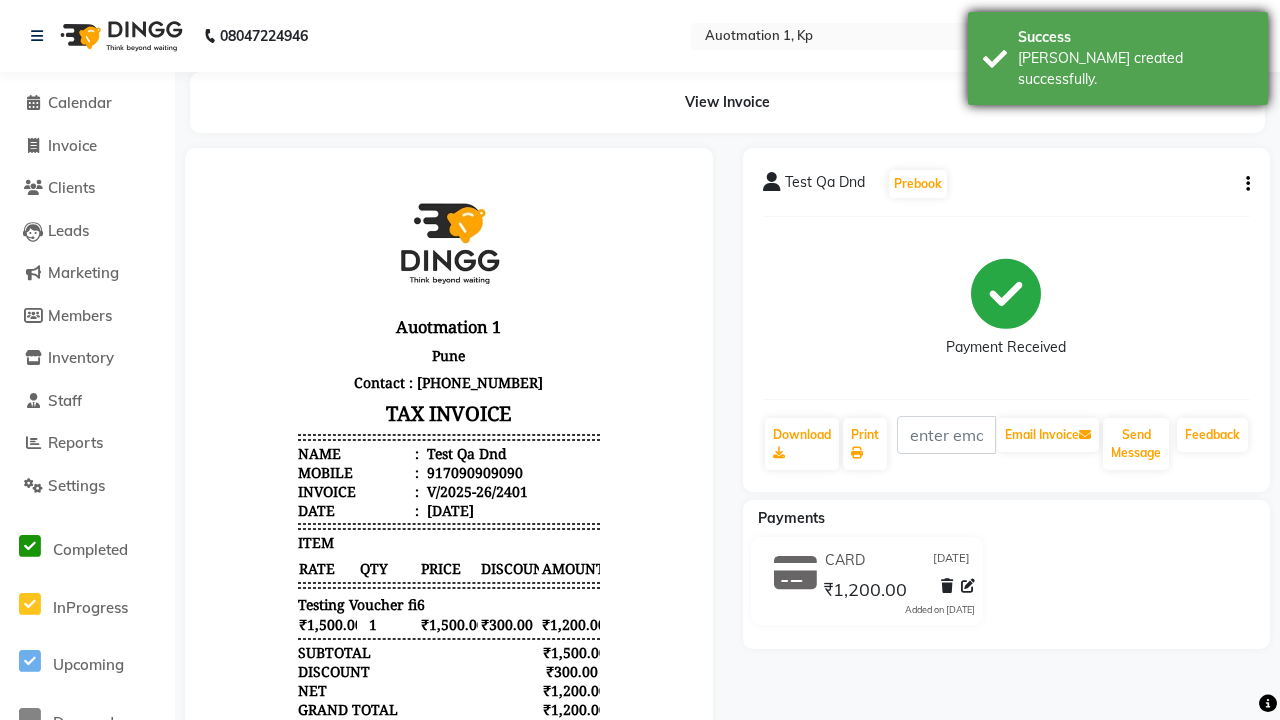 click on "[PERSON_NAME] created successfully." at bounding box center [1135, 69] 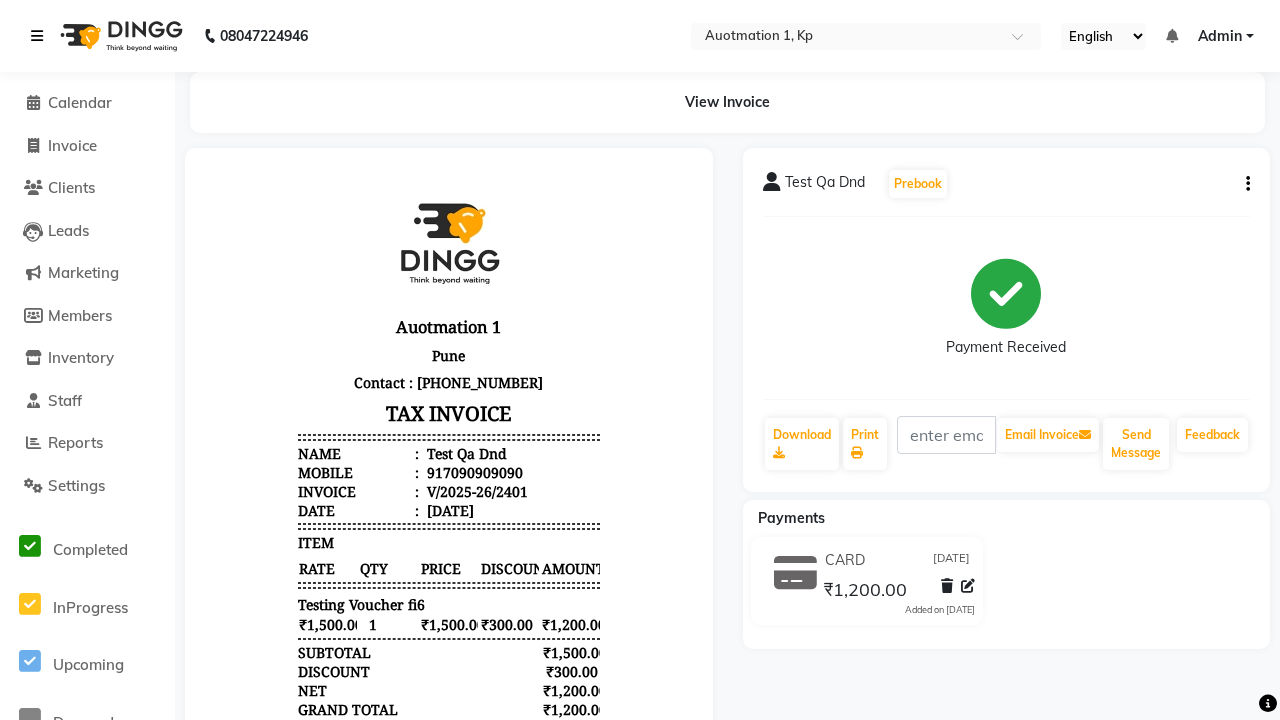 click at bounding box center [37, 36] 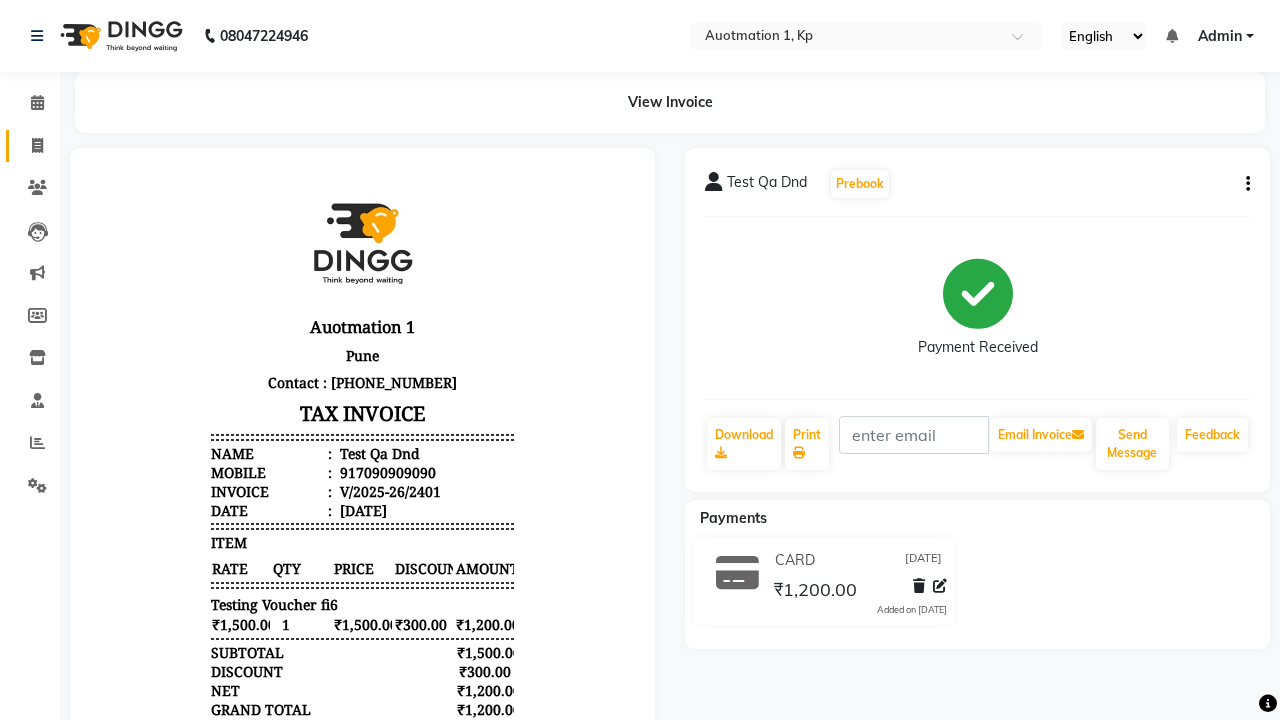click 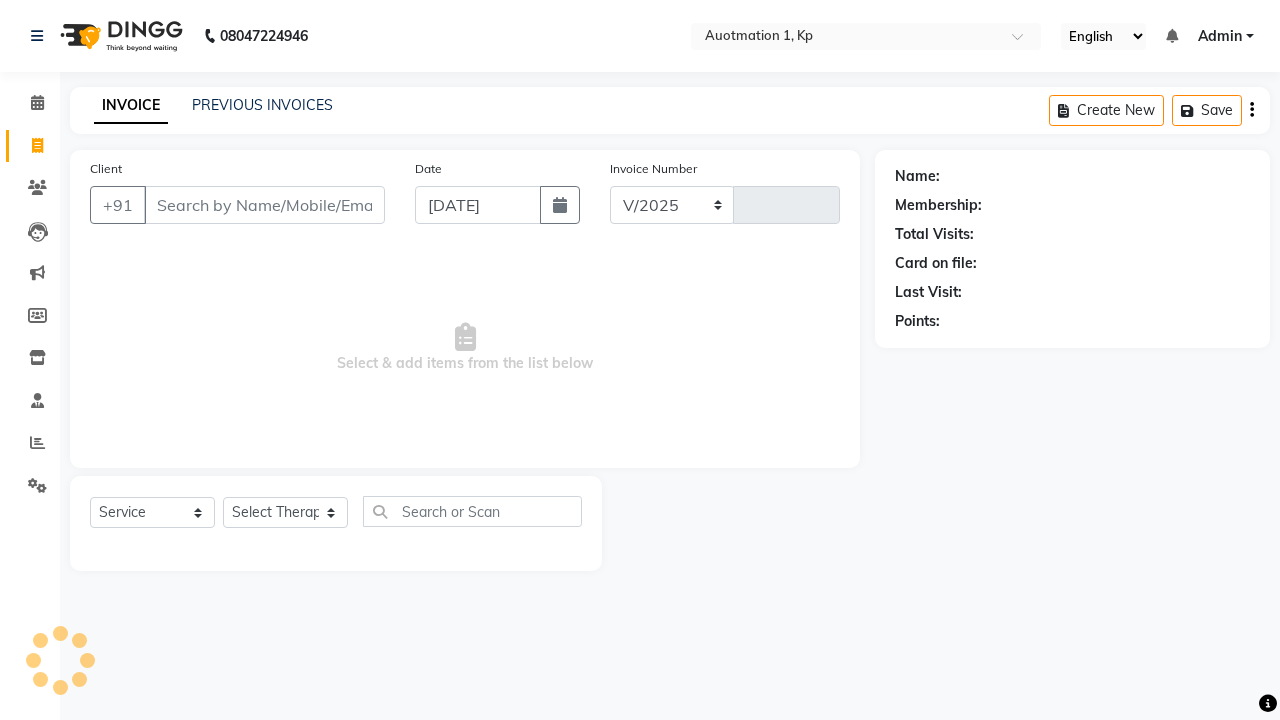 select on "150" 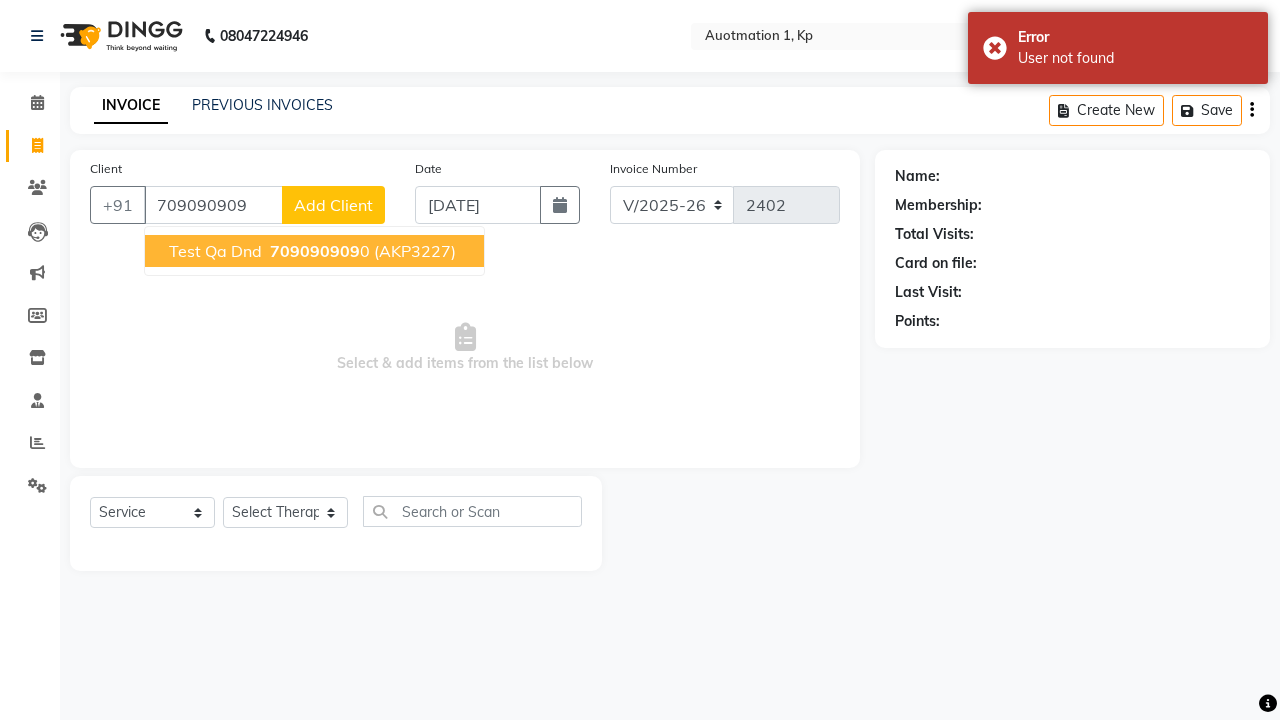 click on "709090909" at bounding box center (315, 251) 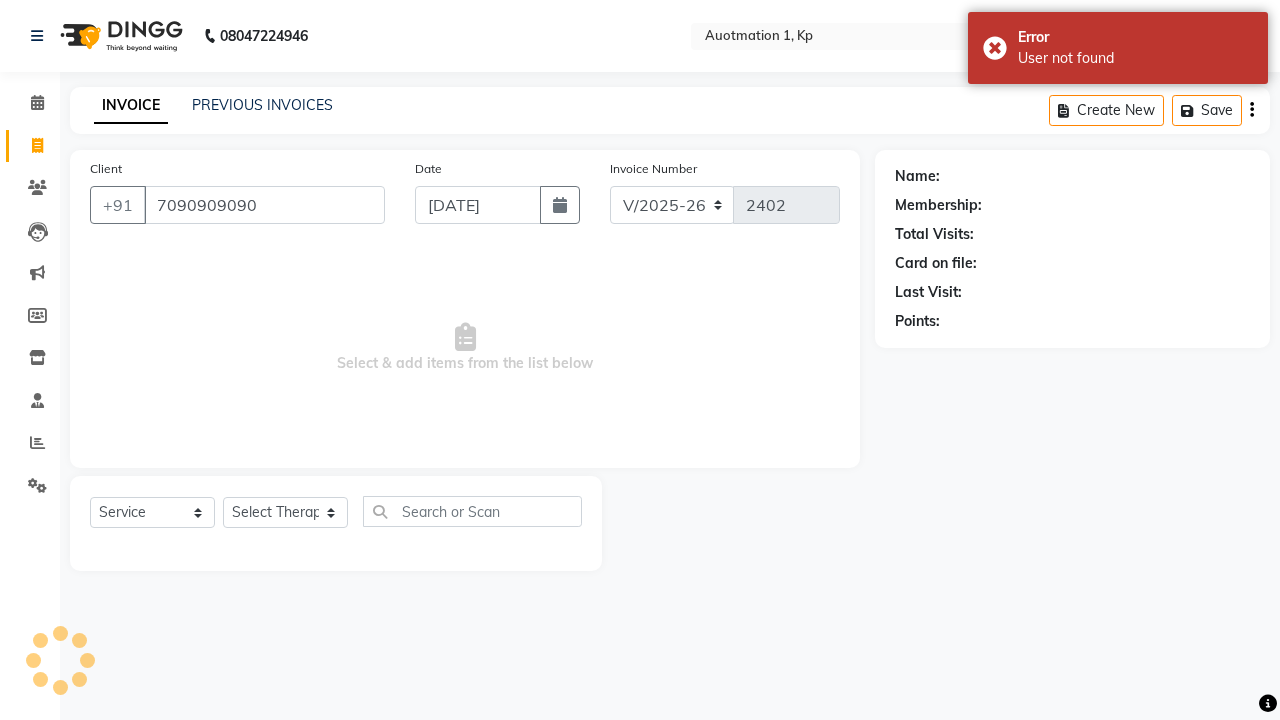 type on "7090909090" 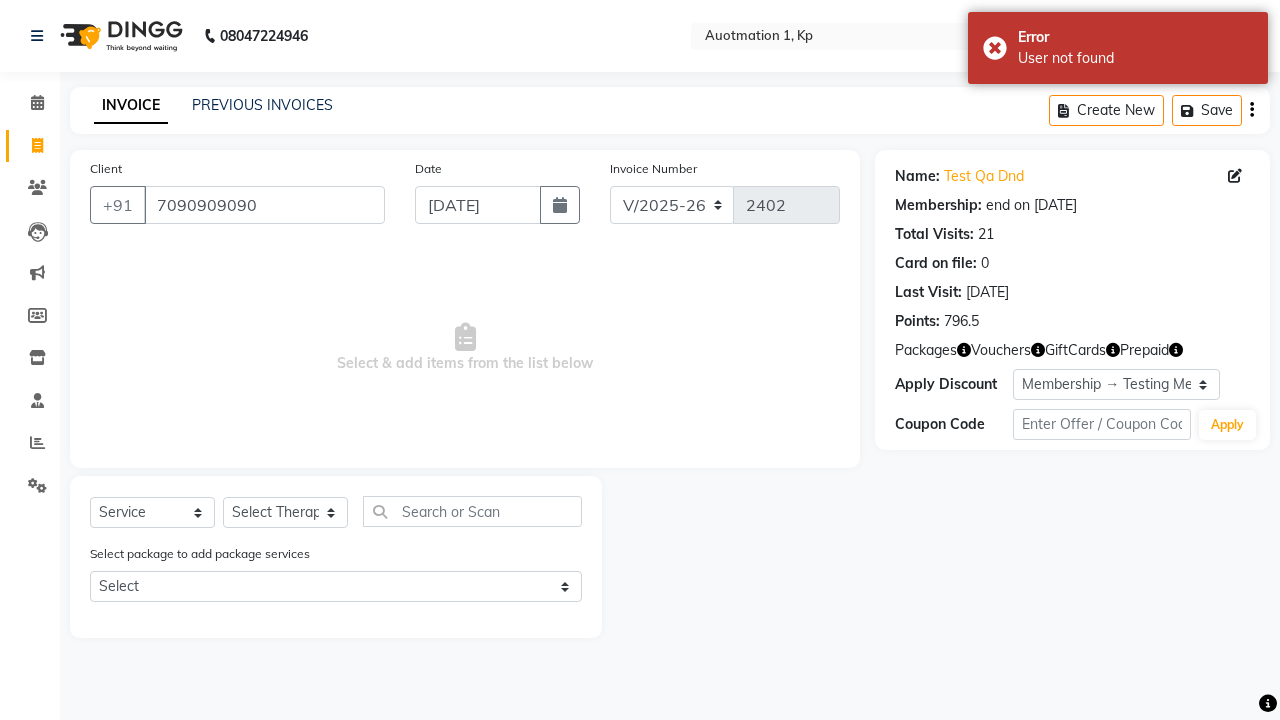 select on "0:" 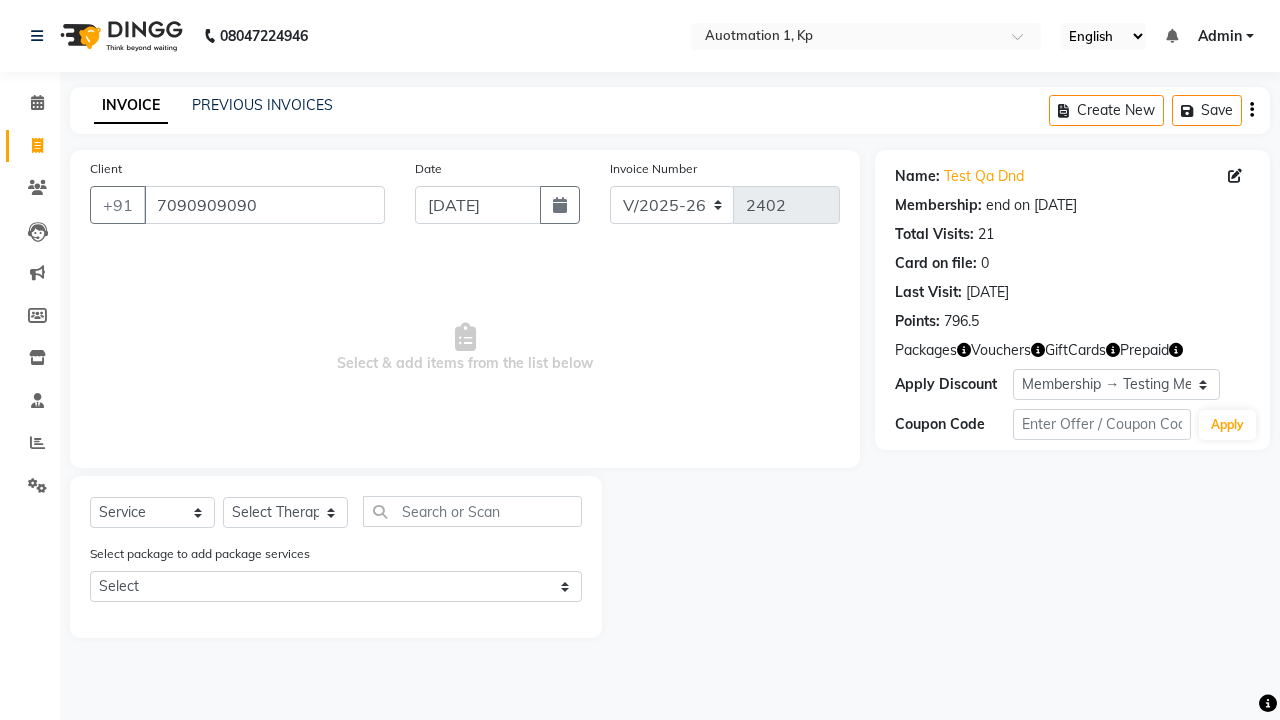 select on "2102" 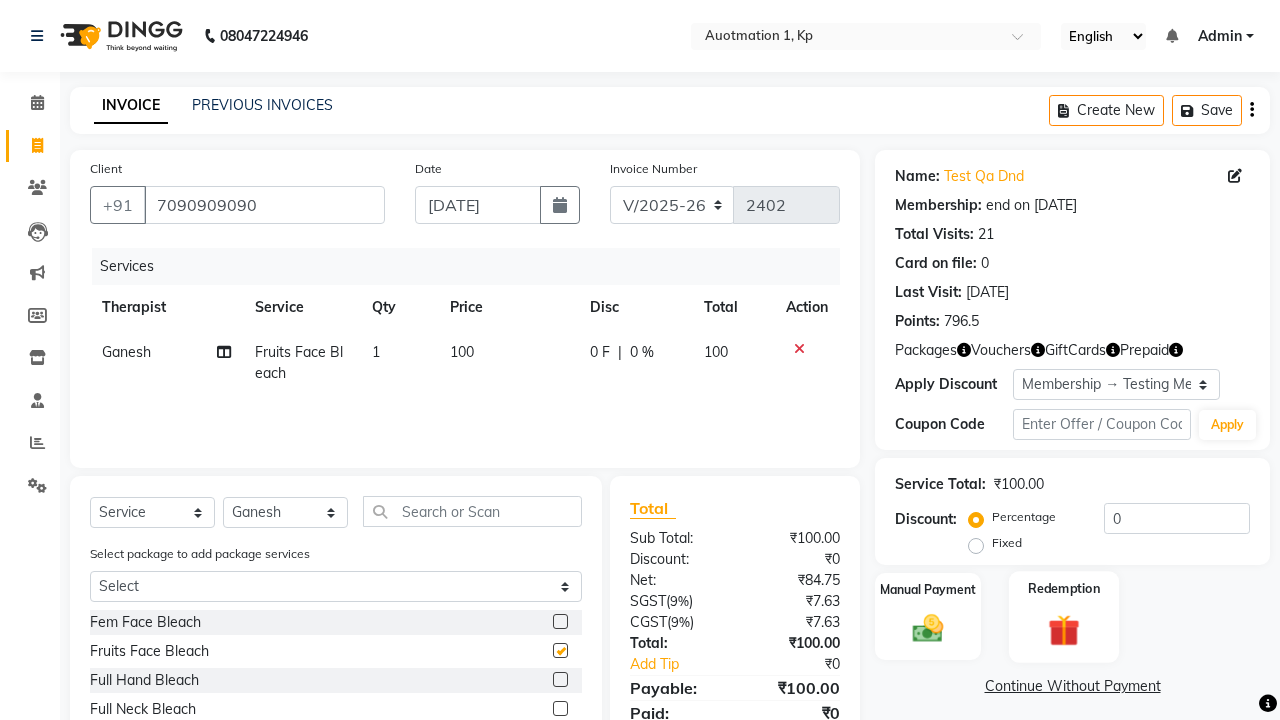 click 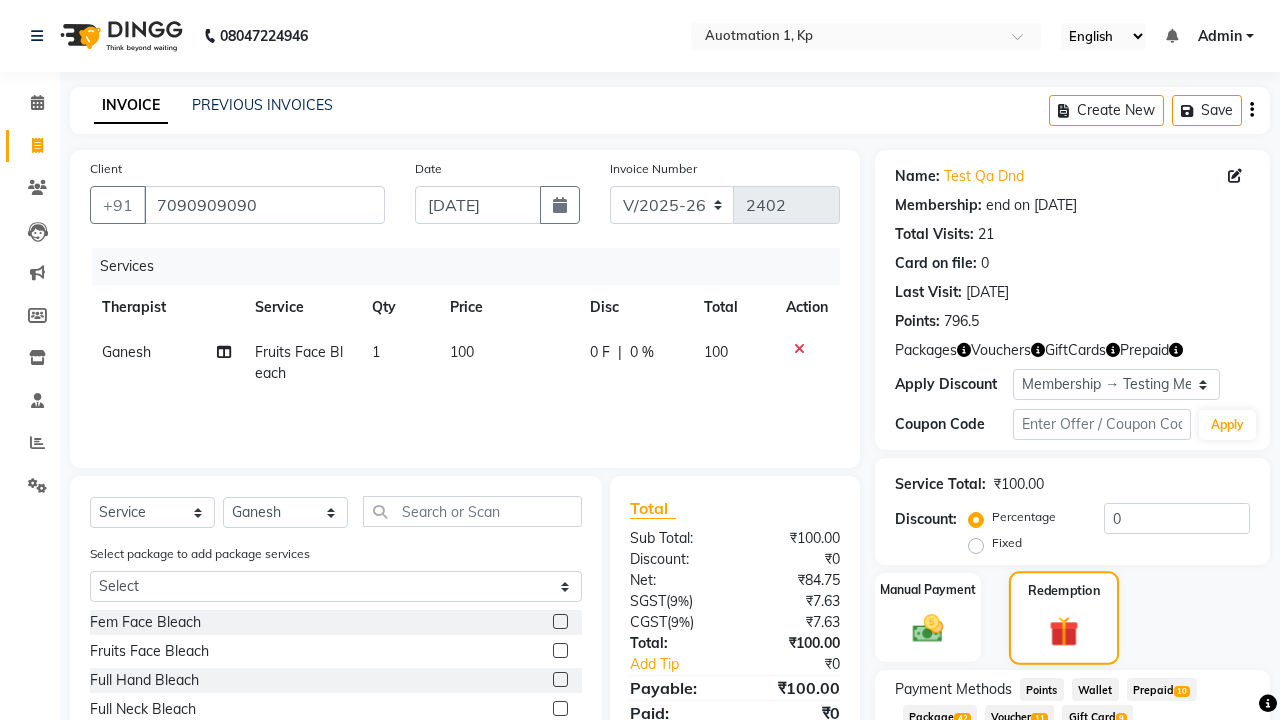 checkbox on "false" 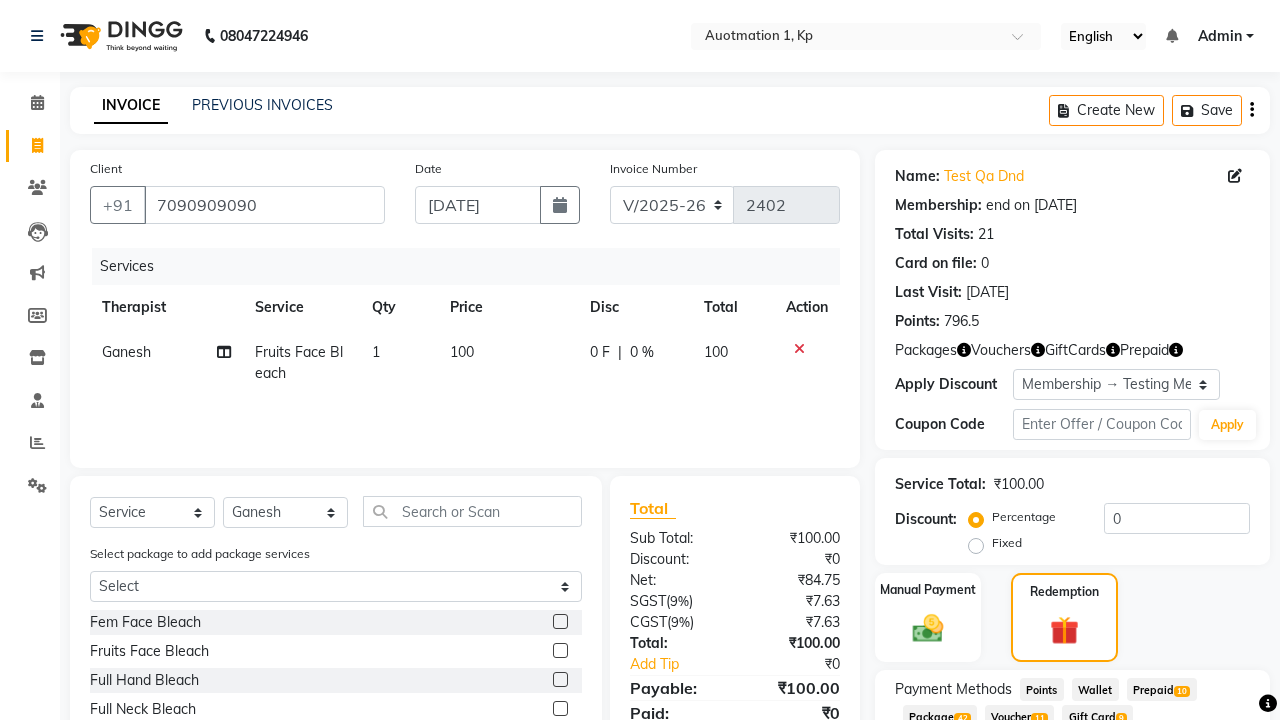click on "Voucher  11" 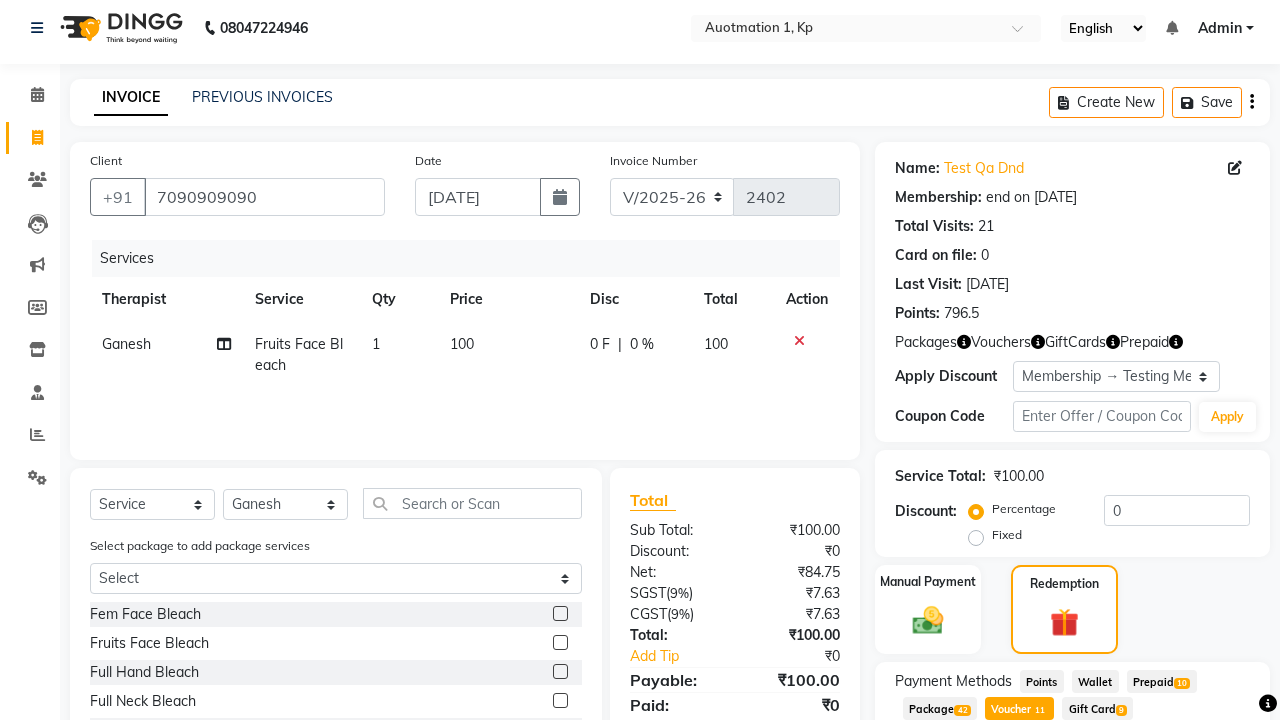 click on "Add" at bounding box center [1202, 789] 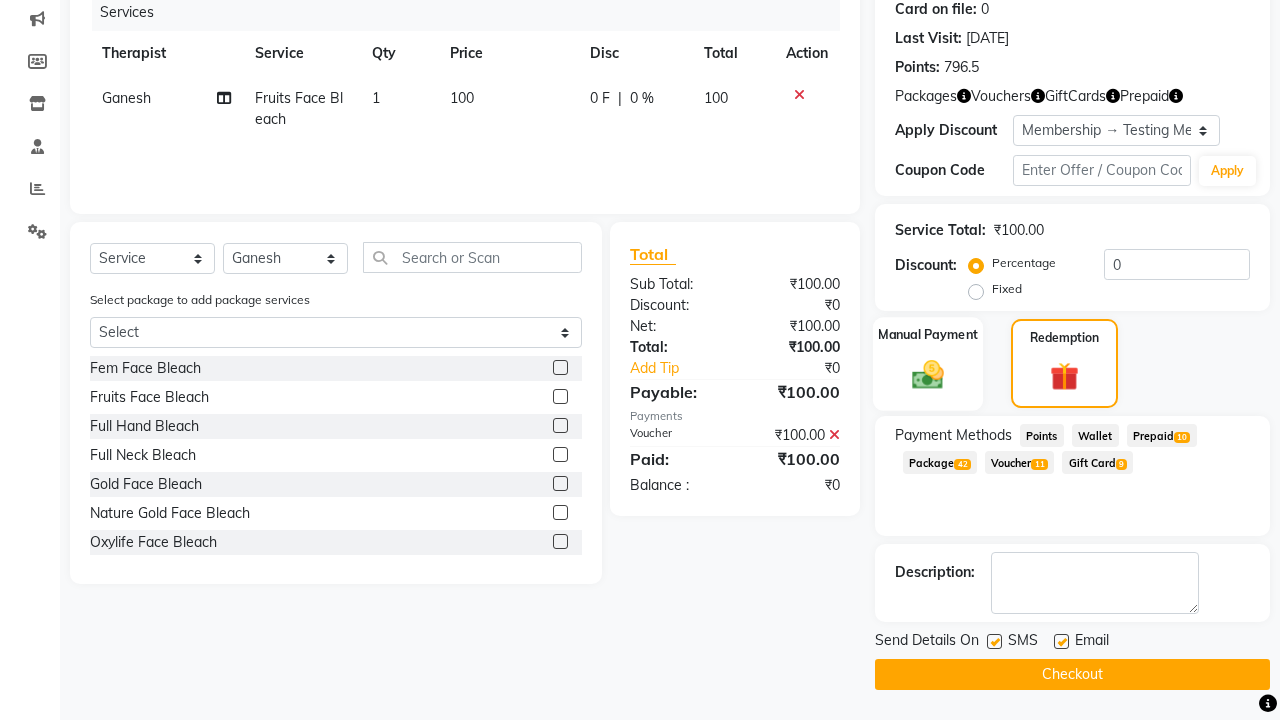 click 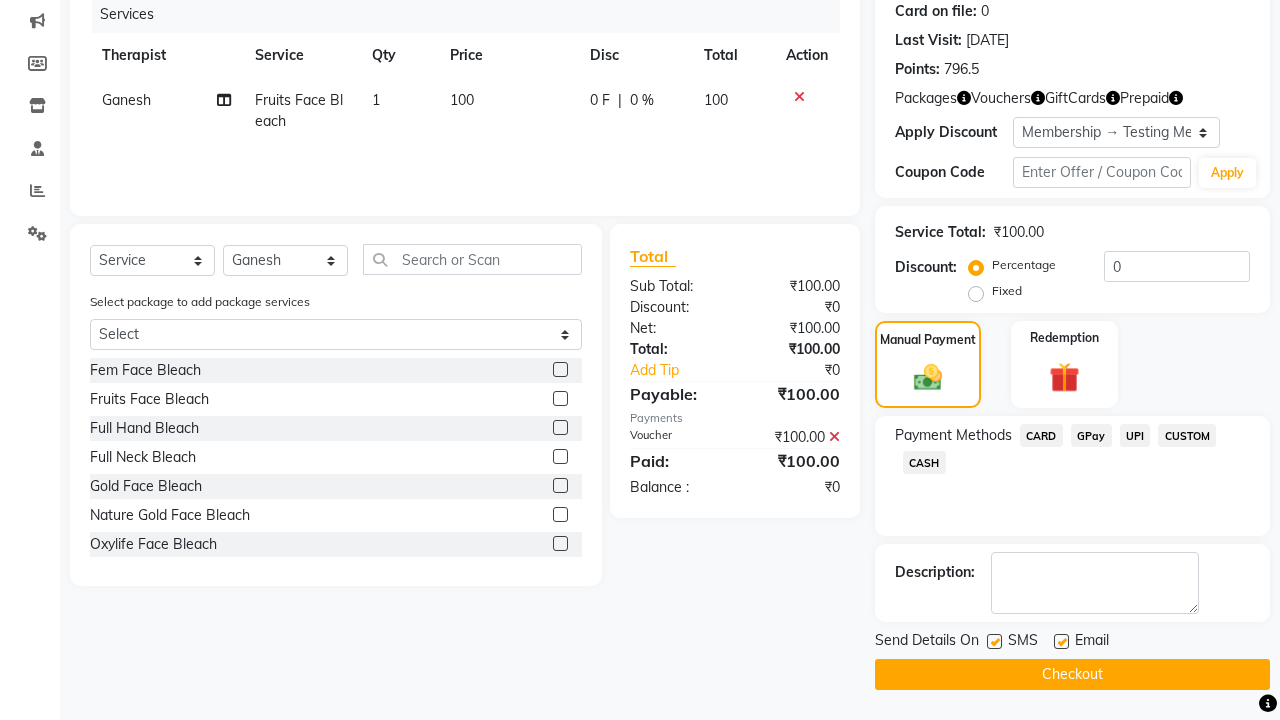 click on "CARD" 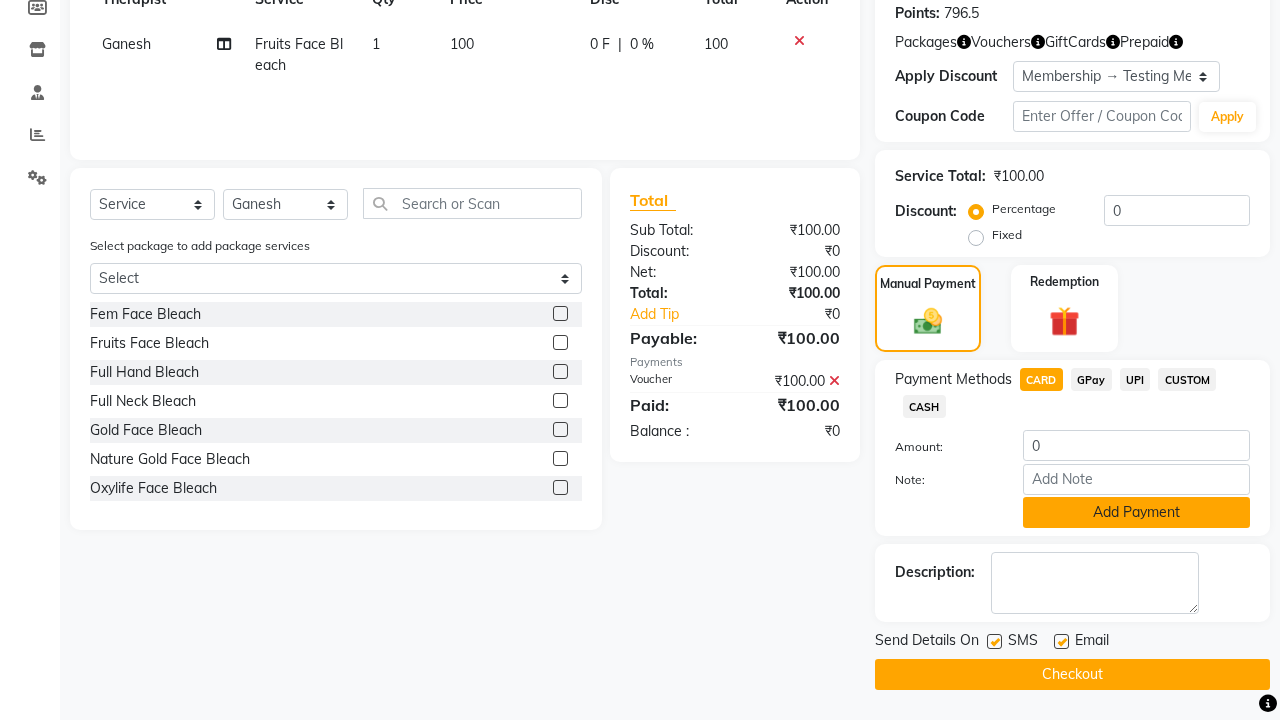 click on "Add Payment" 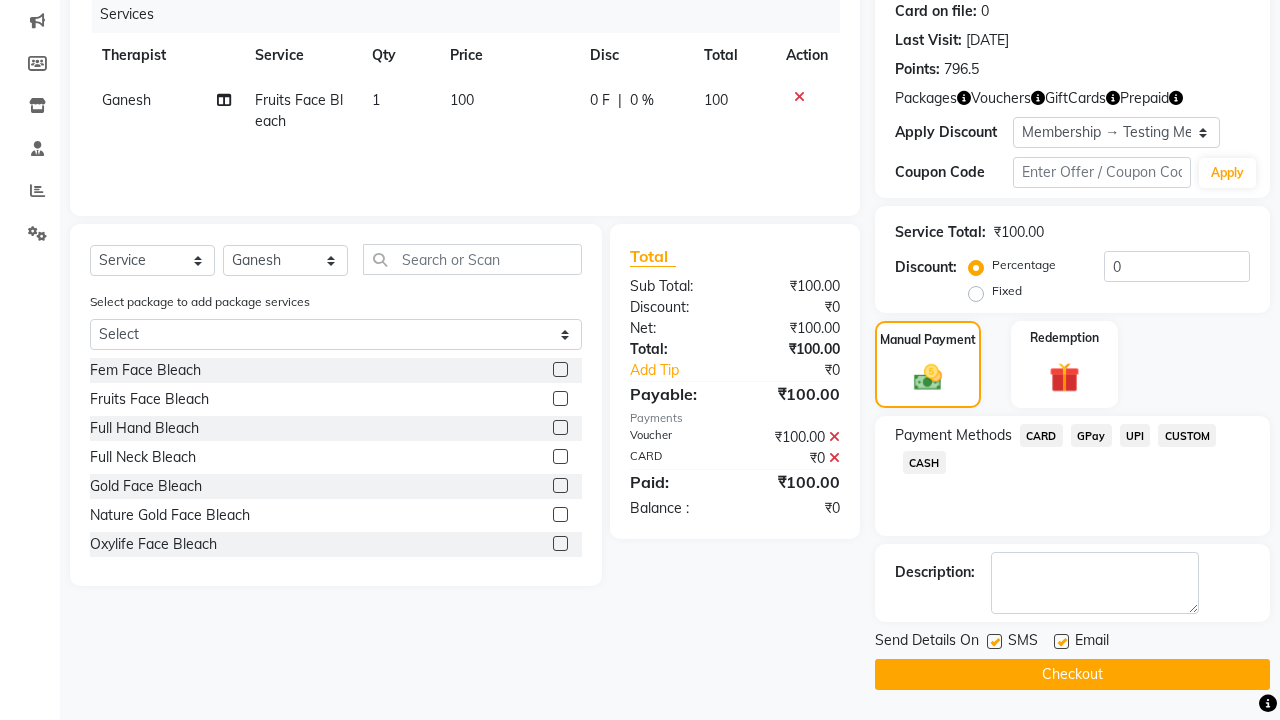 scroll, scrollTop: 252, scrollLeft: 0, axis: vertical 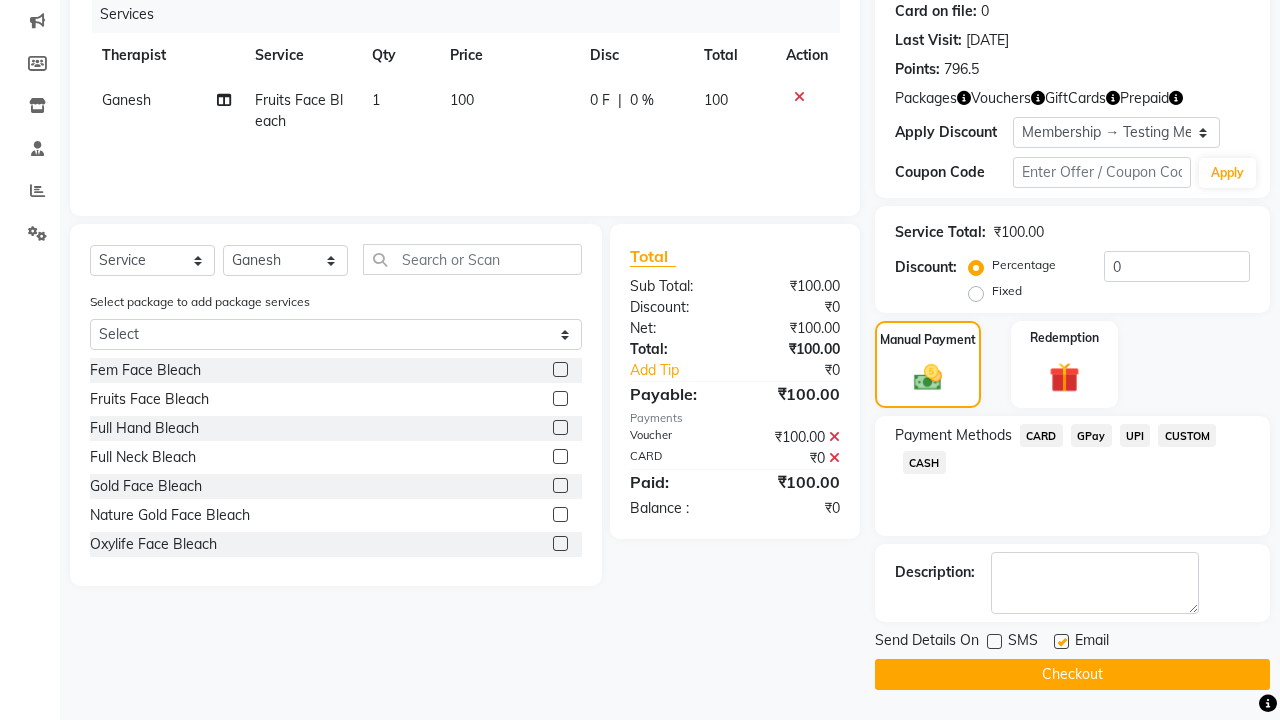 click 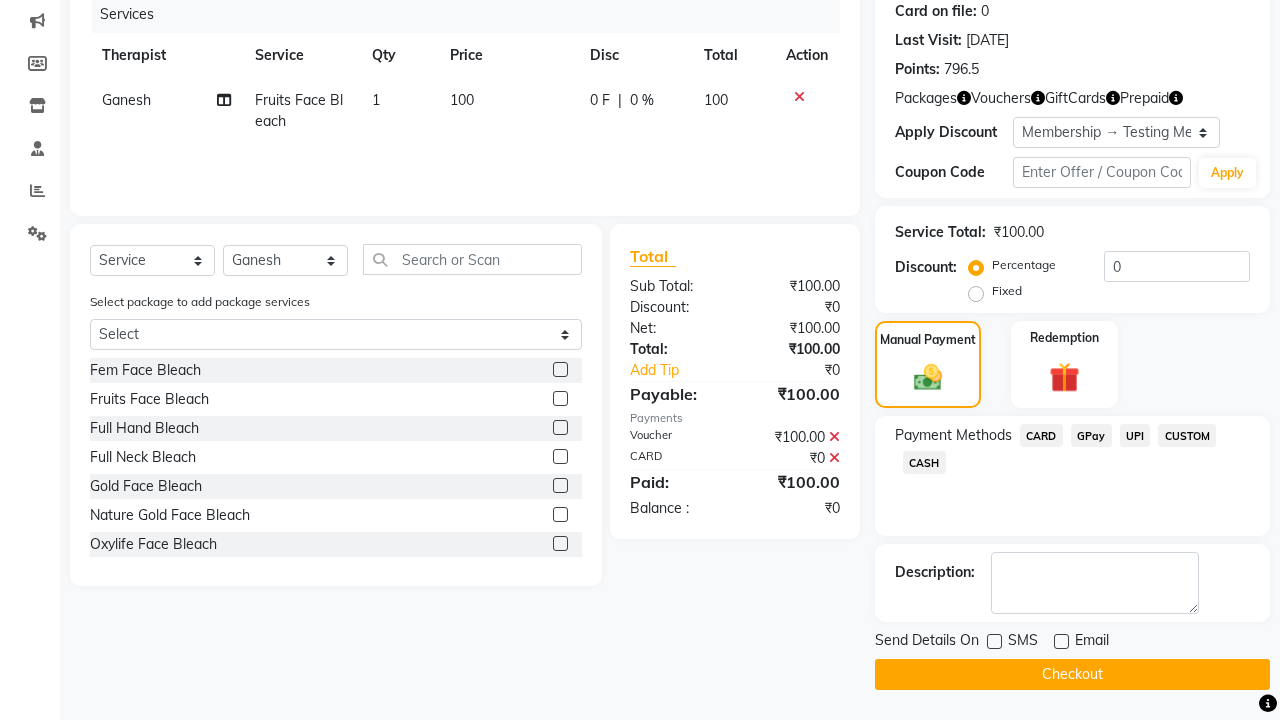 click on "Checkout" 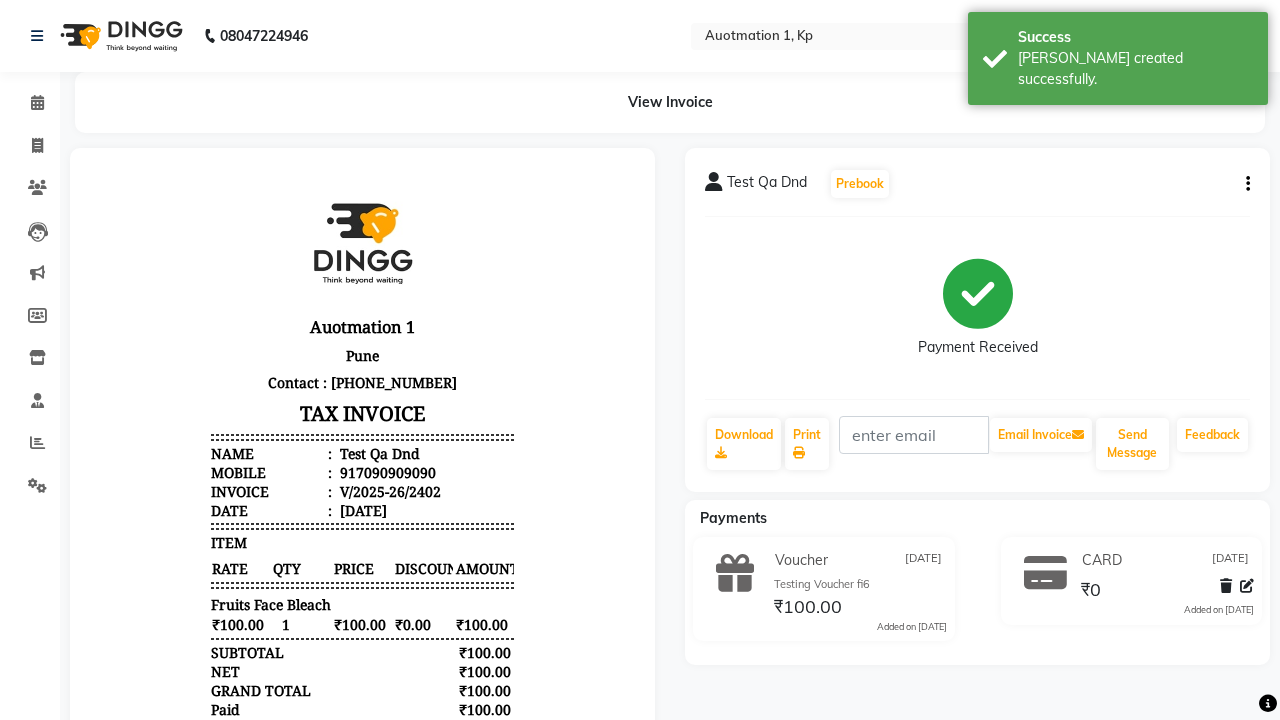 scroll, scrollTop: 0, scrollLeft: 0, axis: both 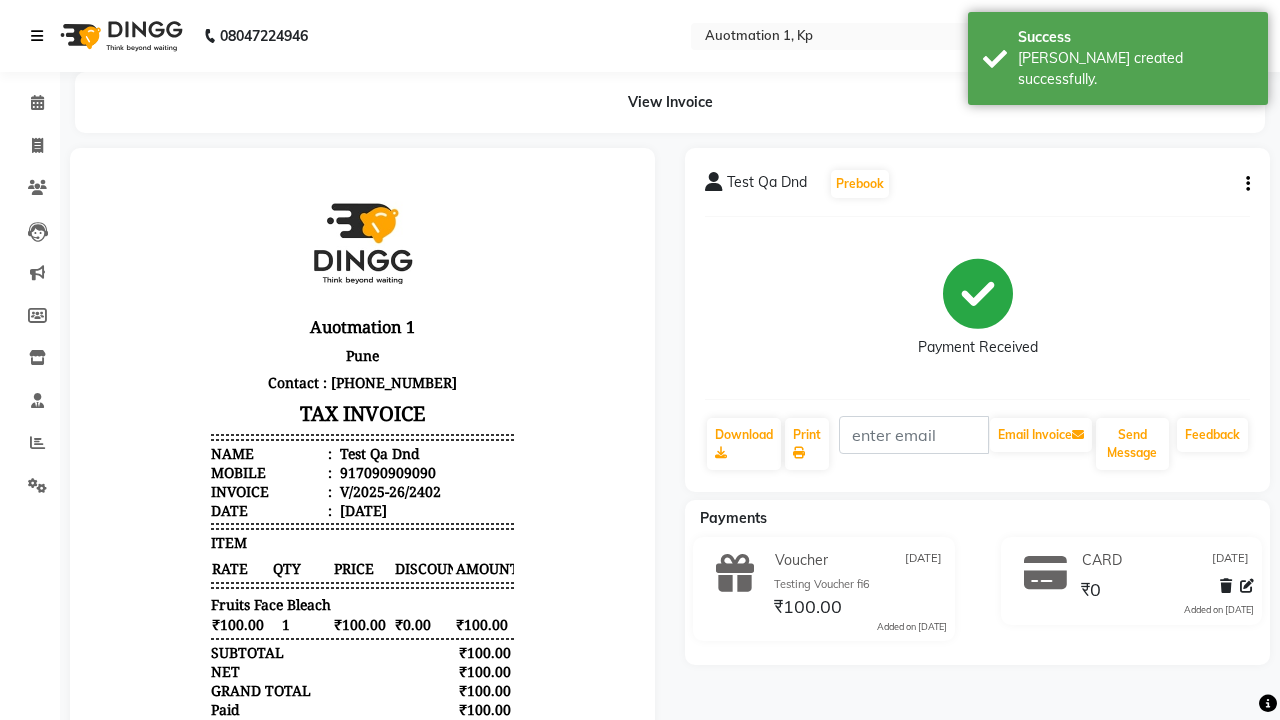 click on "[PERSON_NAME] created successfully." at bounding box center (1135, 69) 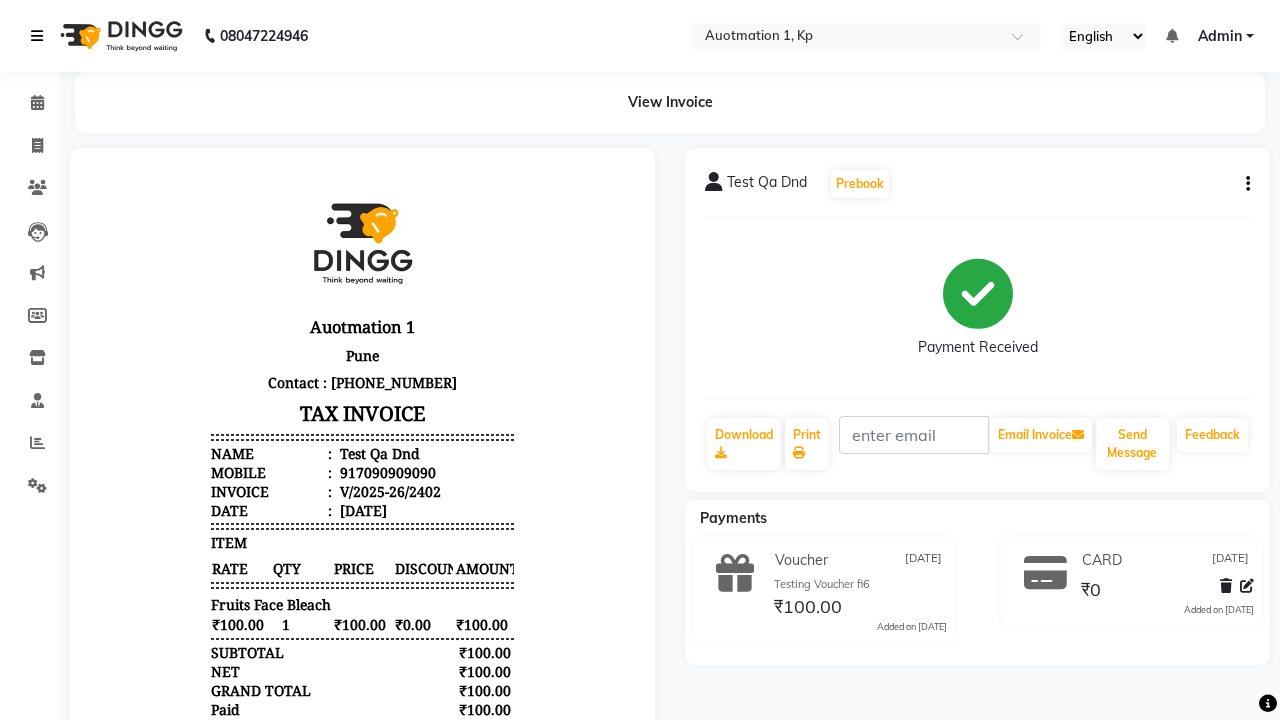 click at bounding box center (37, 36) 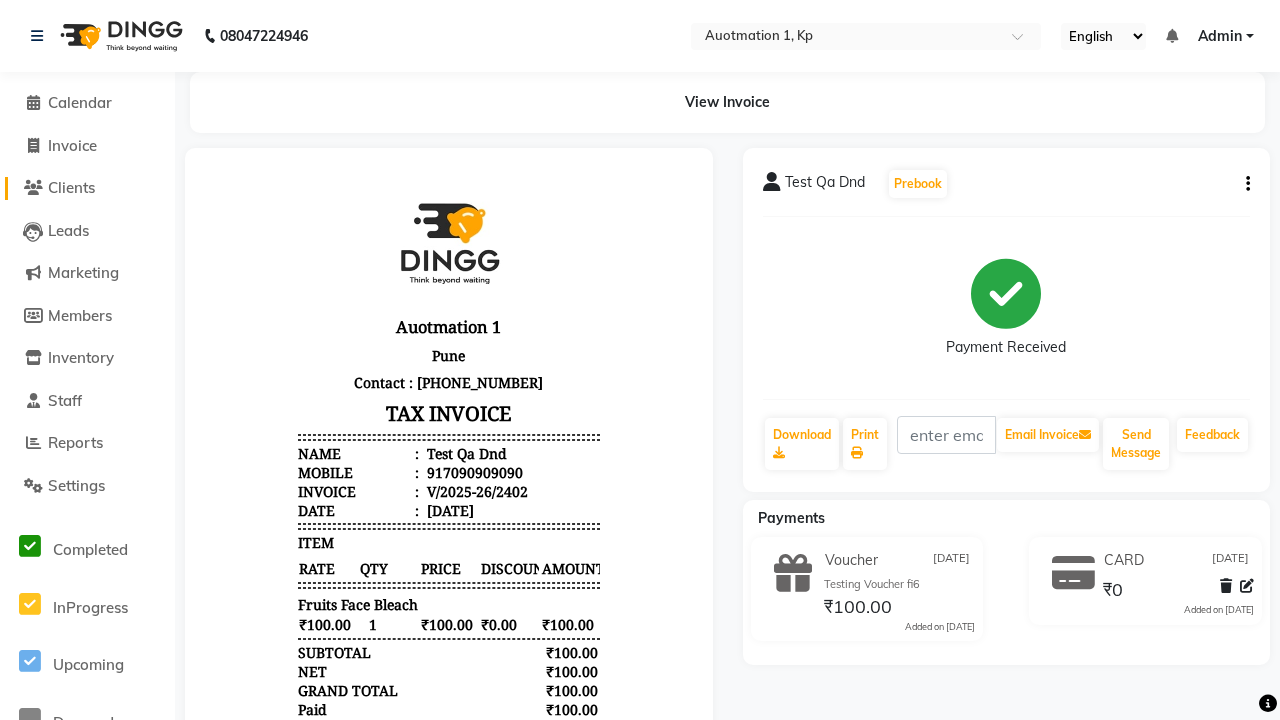 click on "Clients" 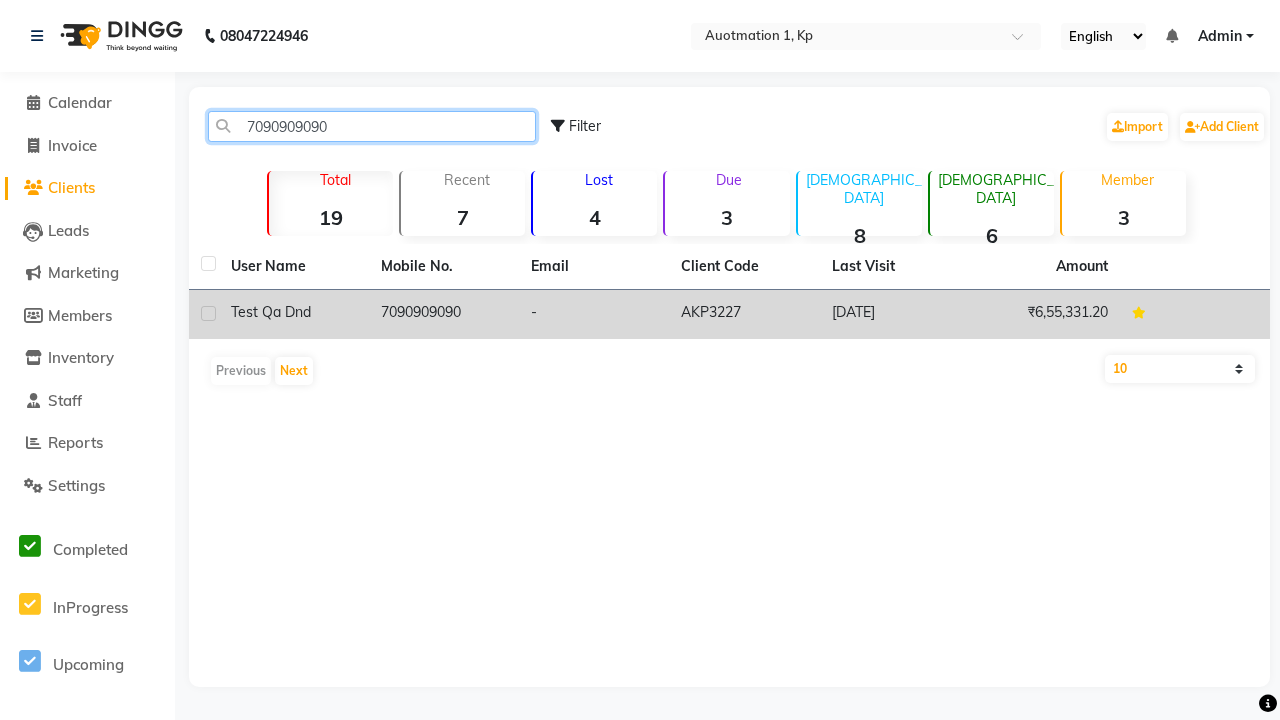 type on "7090909090" 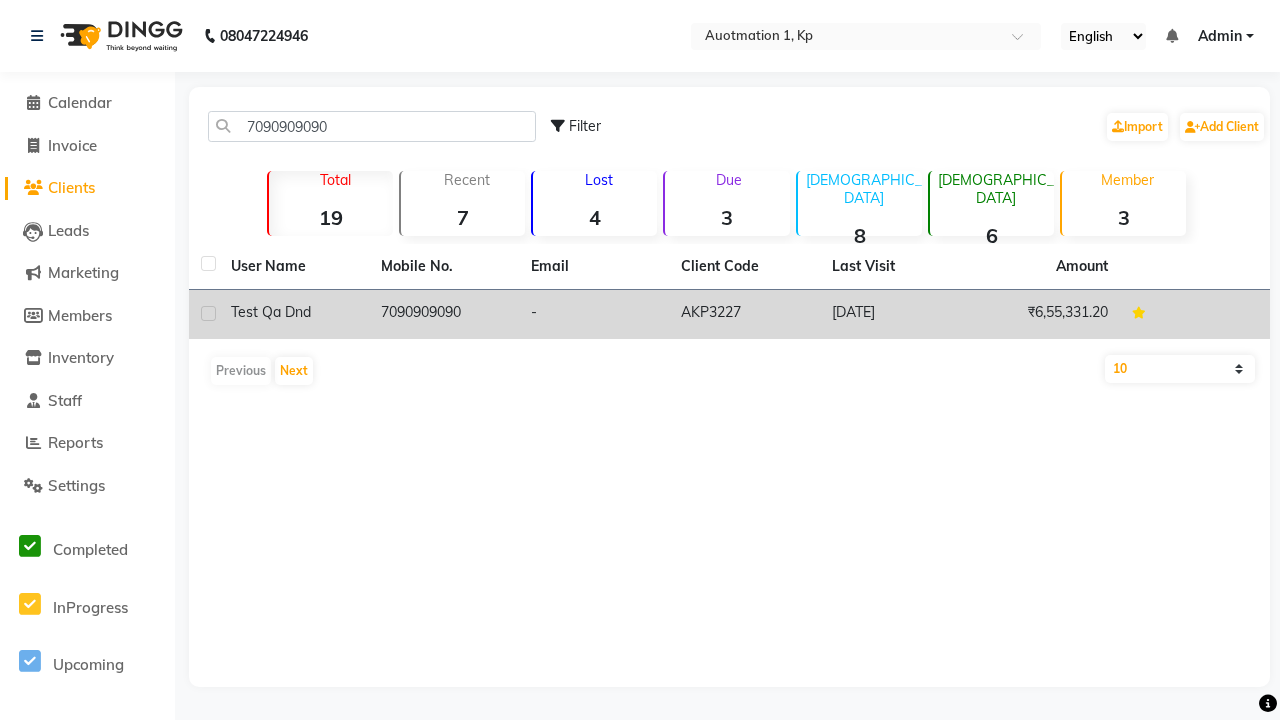click on "7090909090" 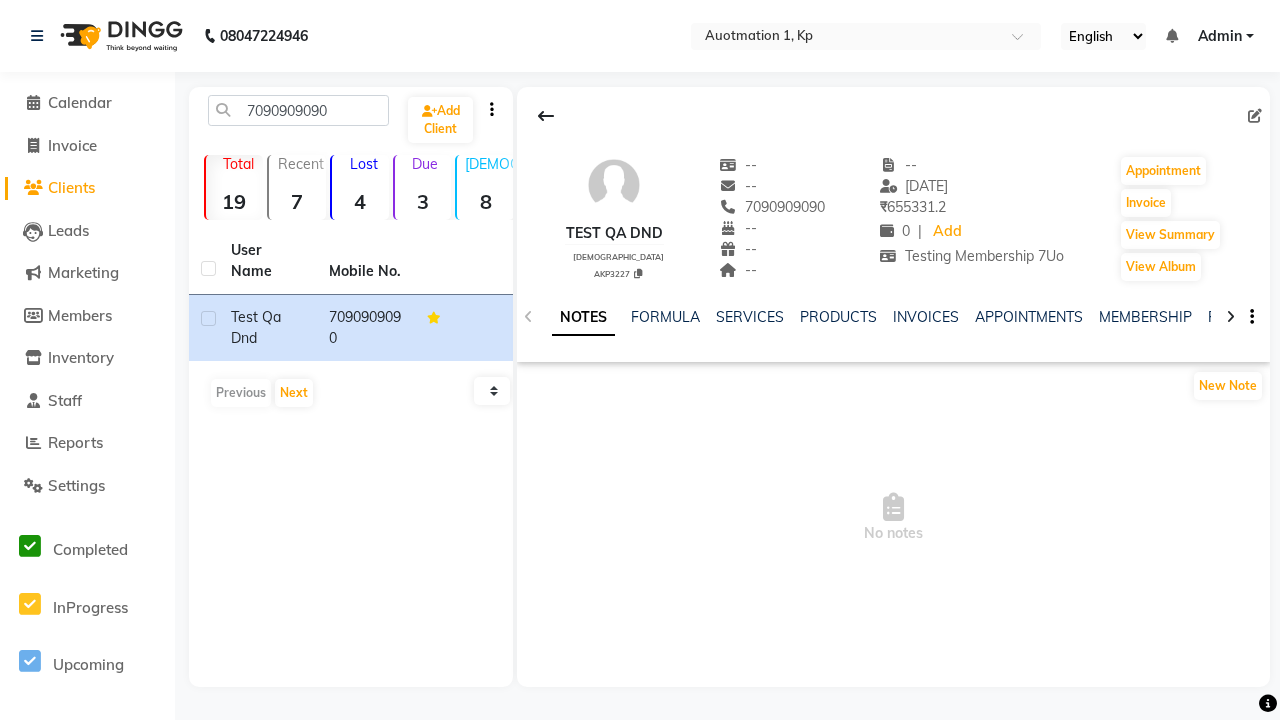 click on "VOUCHERS" 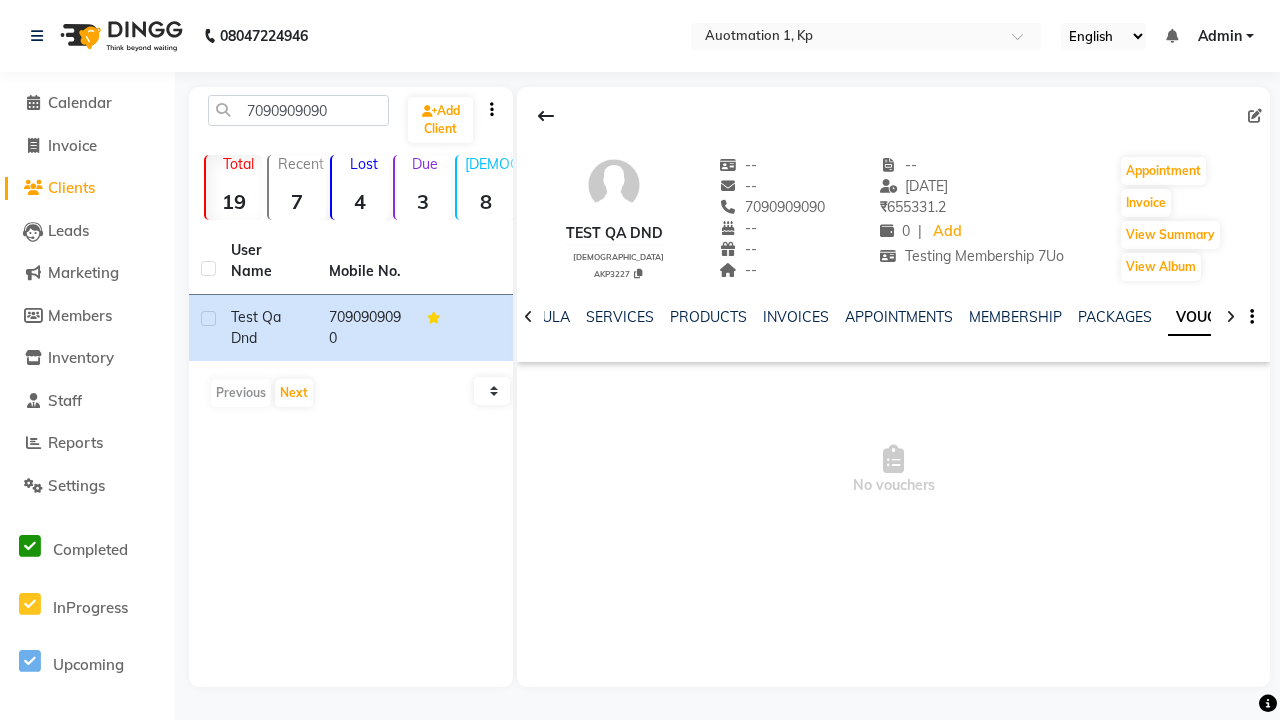 scroll, scrollTop: 0, scrollLeft: 460, axis: horizontal 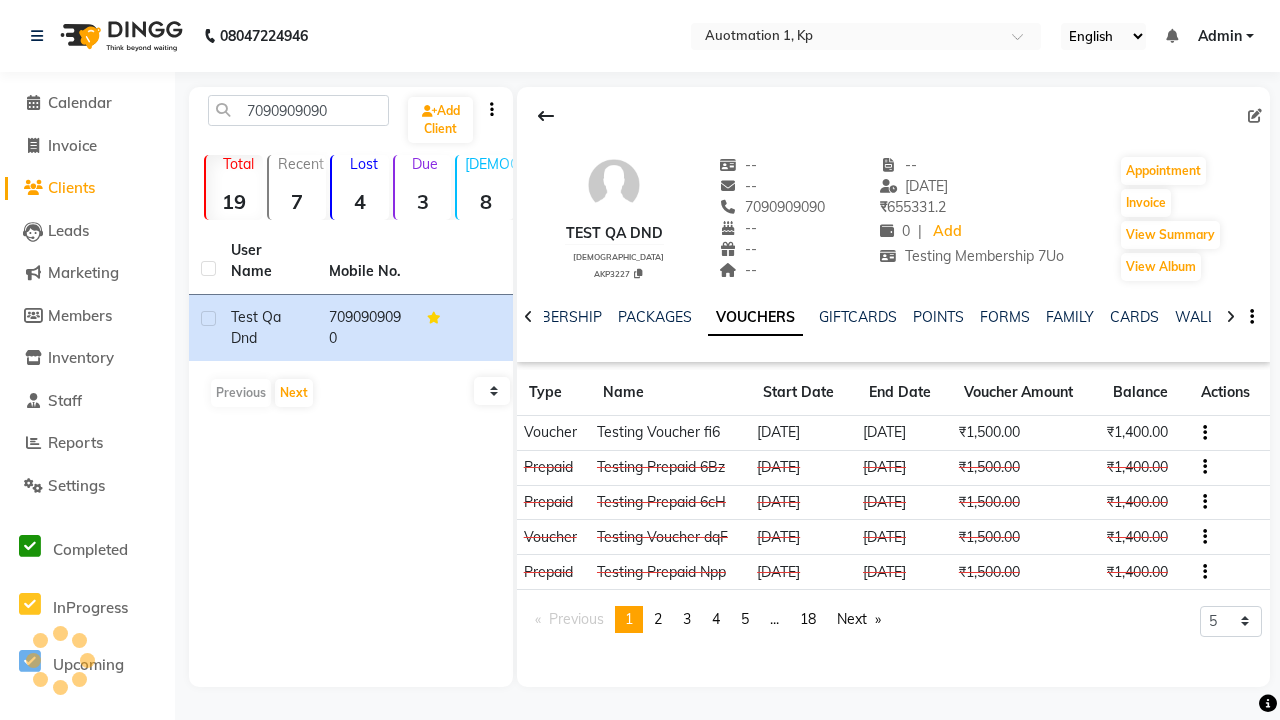 click 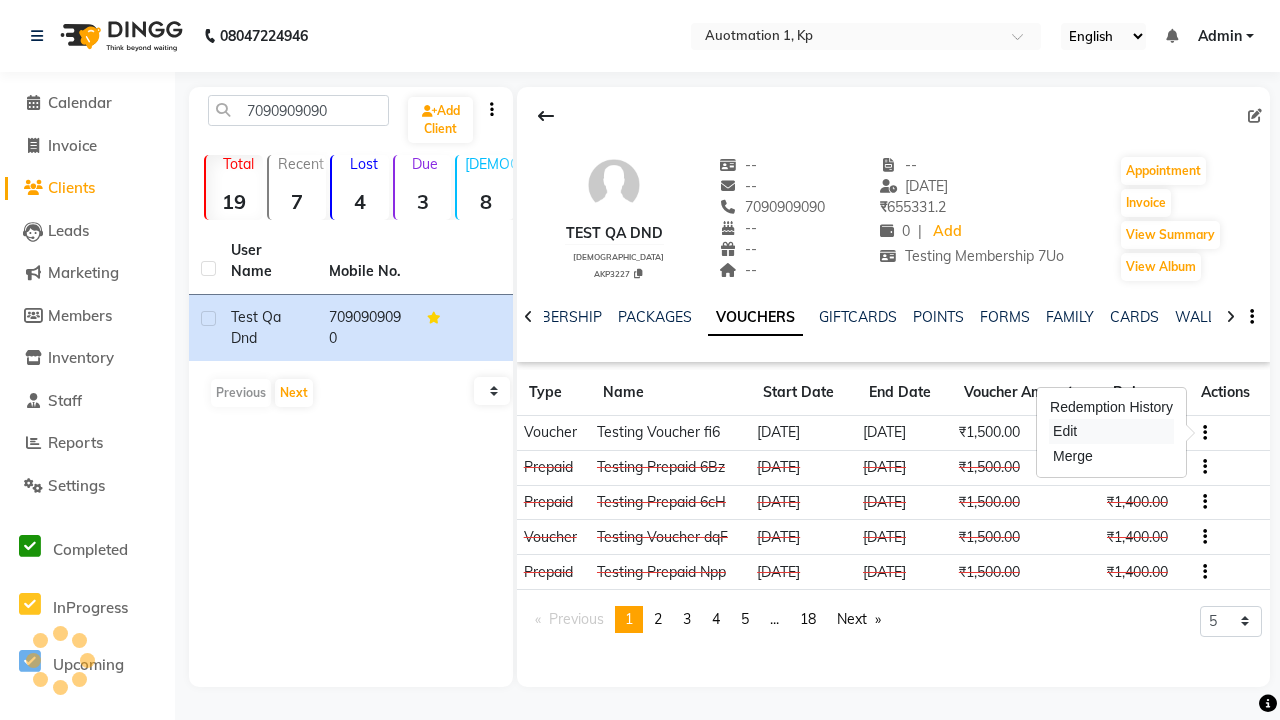 click on "Edit" at bounding box center [1111, 431] 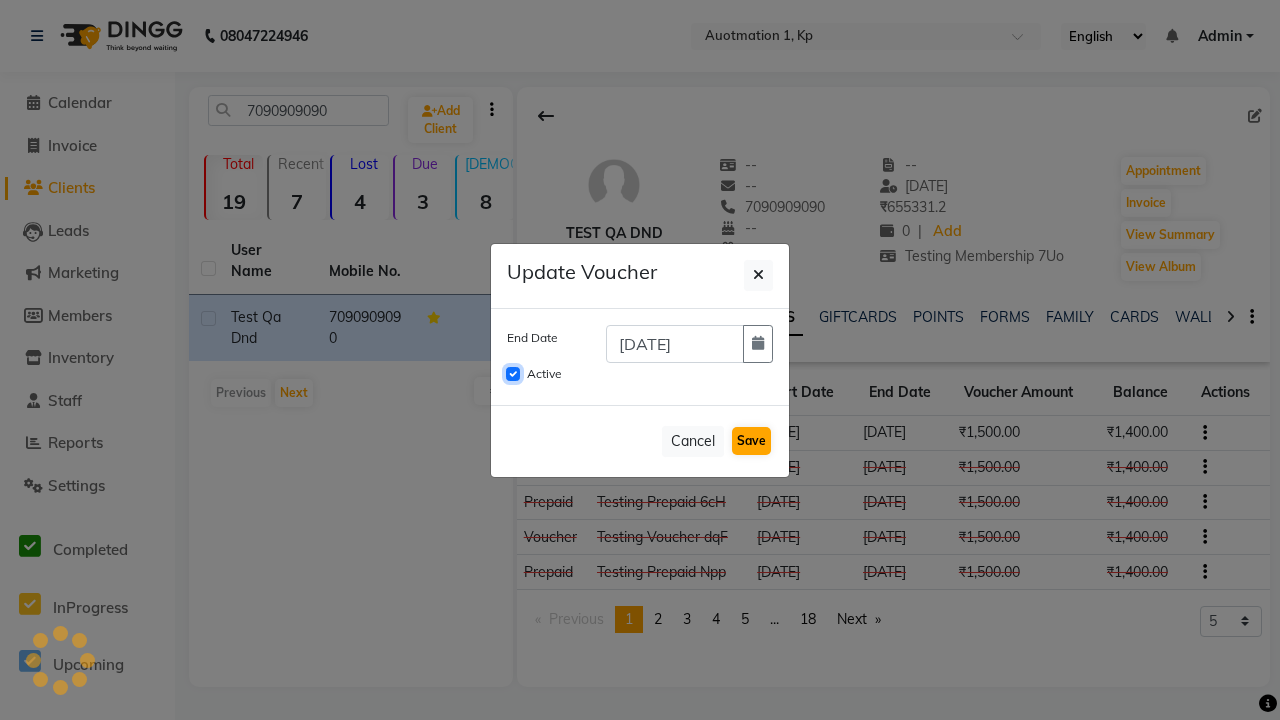 click on "Active" at bounding box center [513, 374] 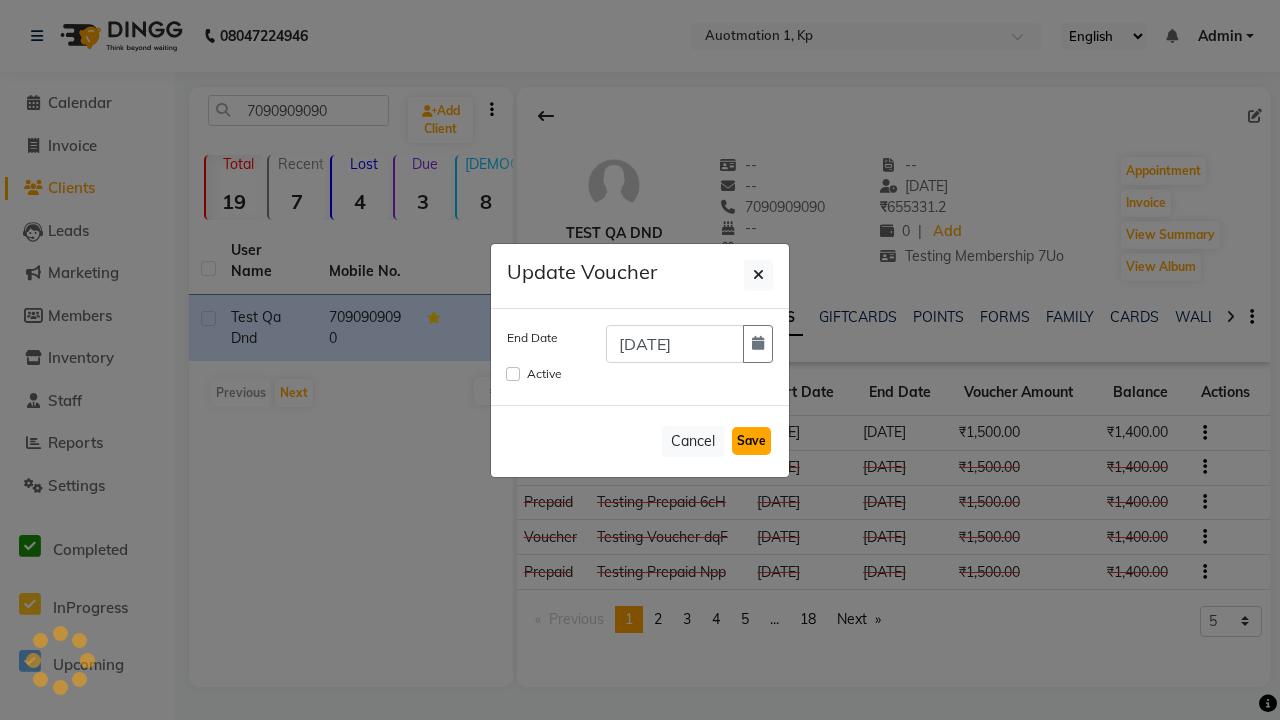 click on "Save" 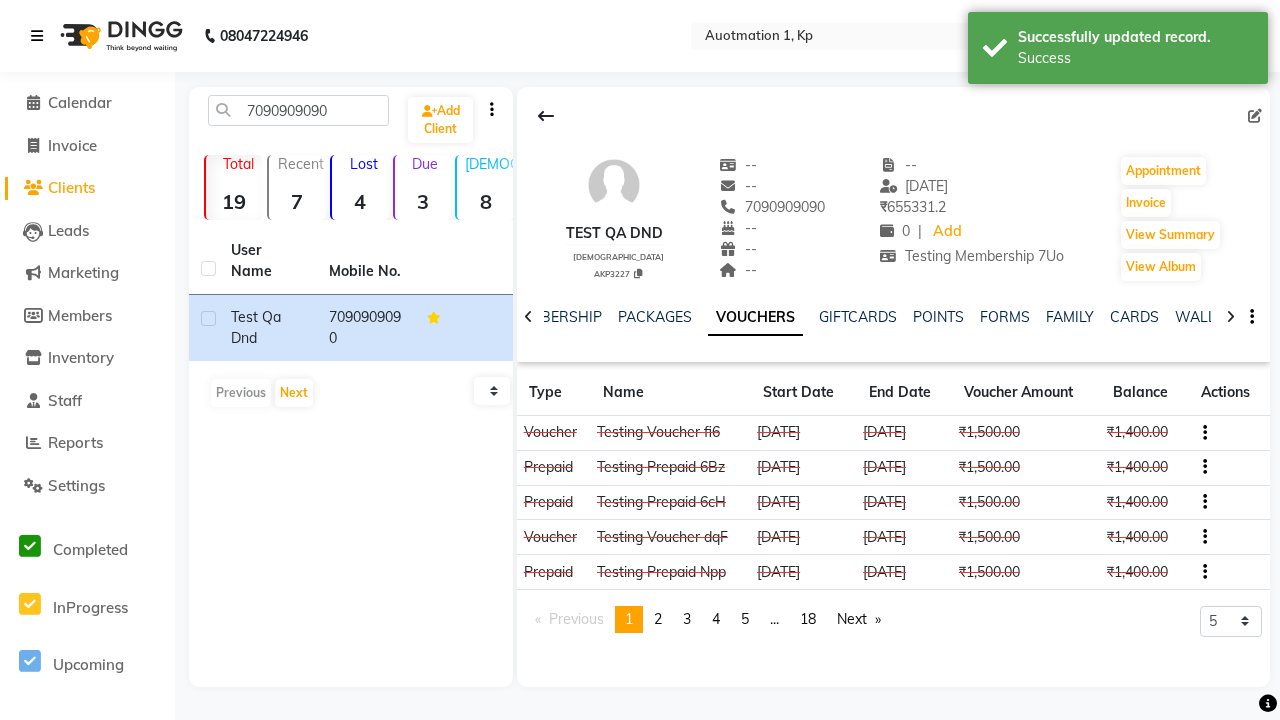 click on "Success" at bounding box center [1135, 58] 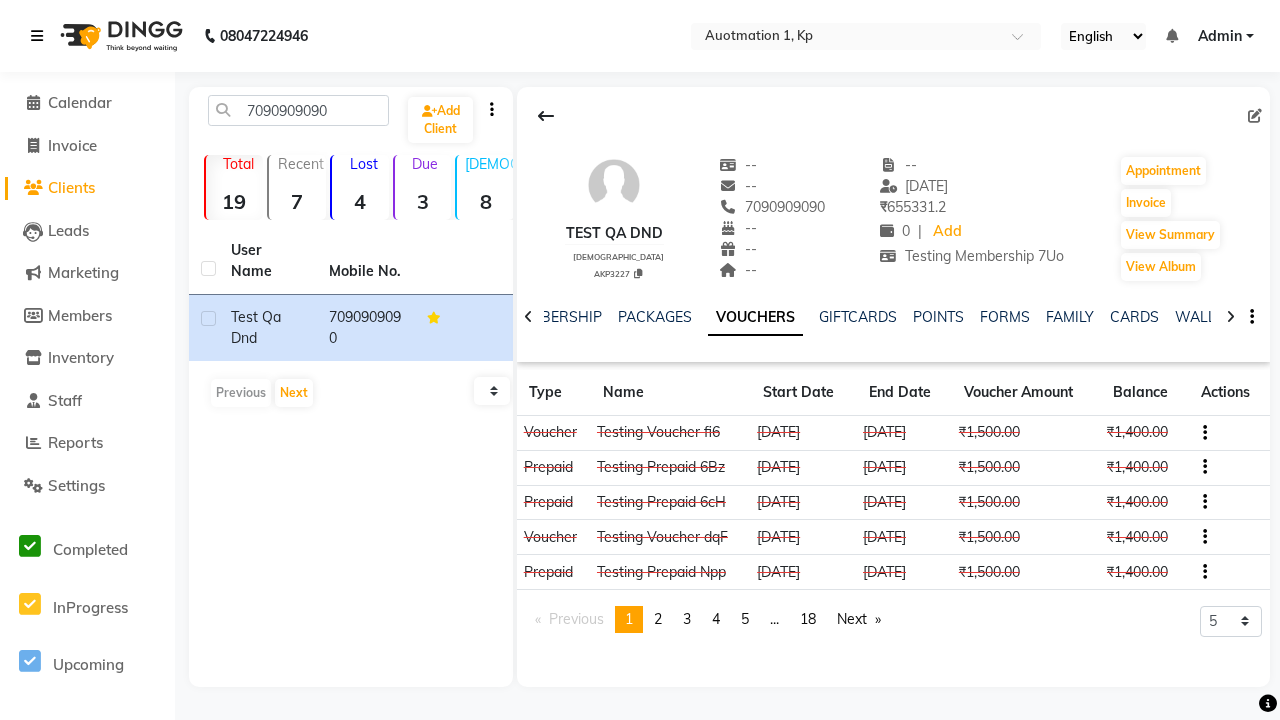 click at bounding box center [37, 36] 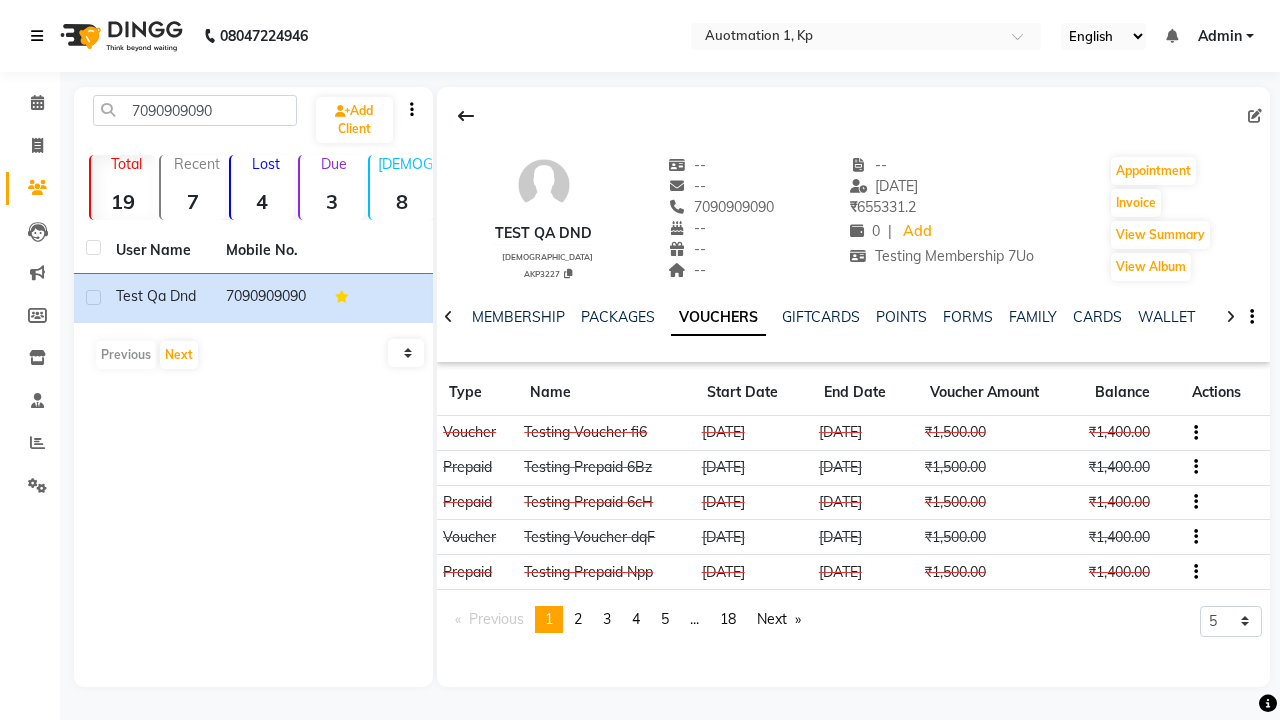 scroll, scrollTop: 0, scrollLeft: 417, axis: horizontal 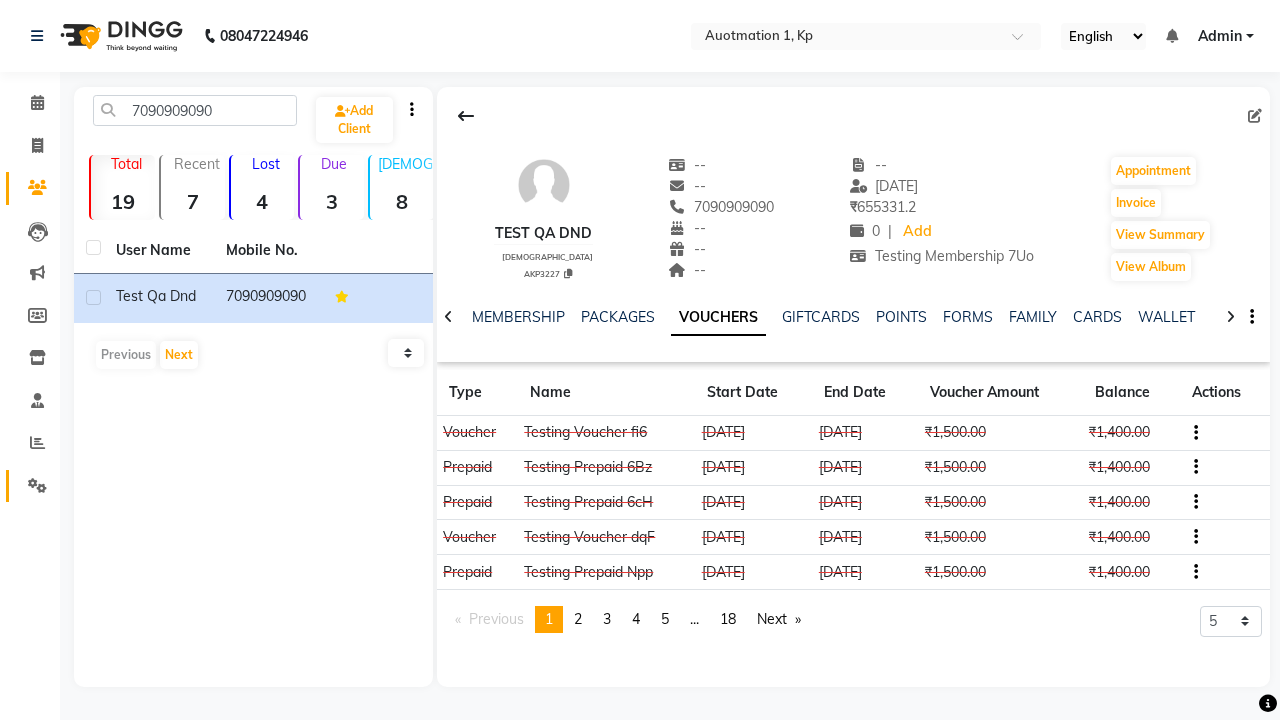 click 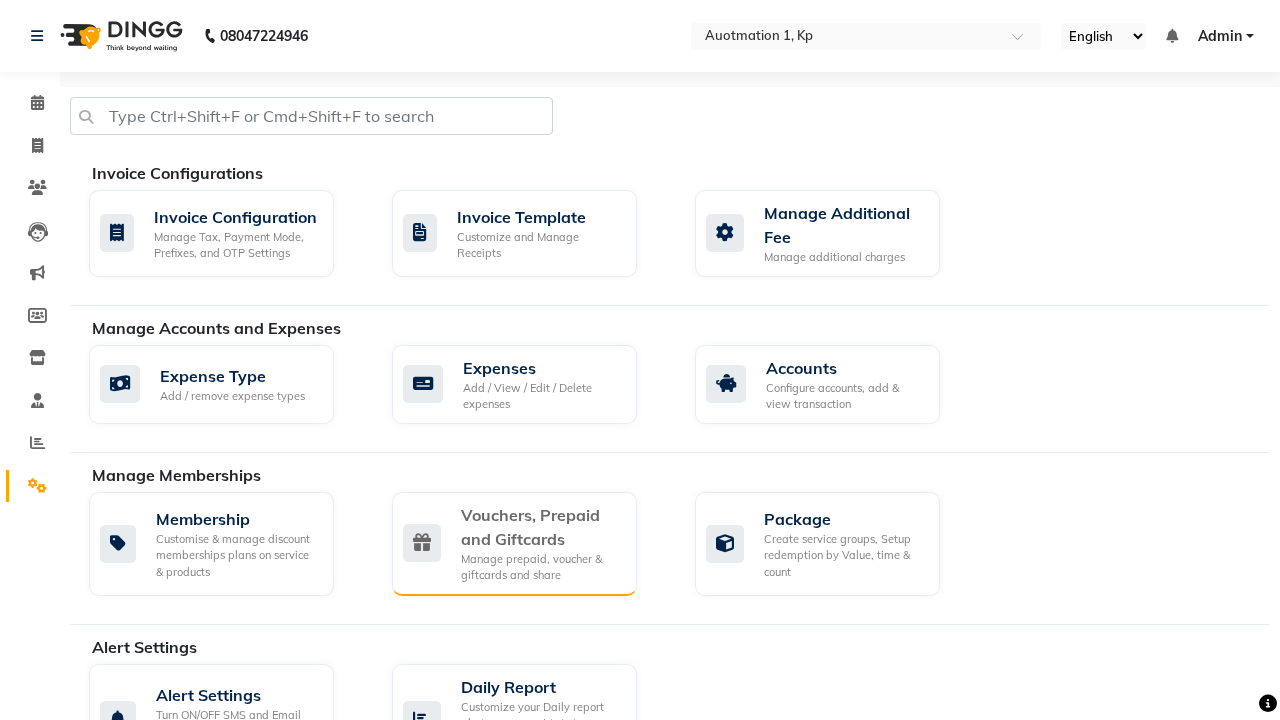 click on "Vouchers, Prepaid and Giftcards" 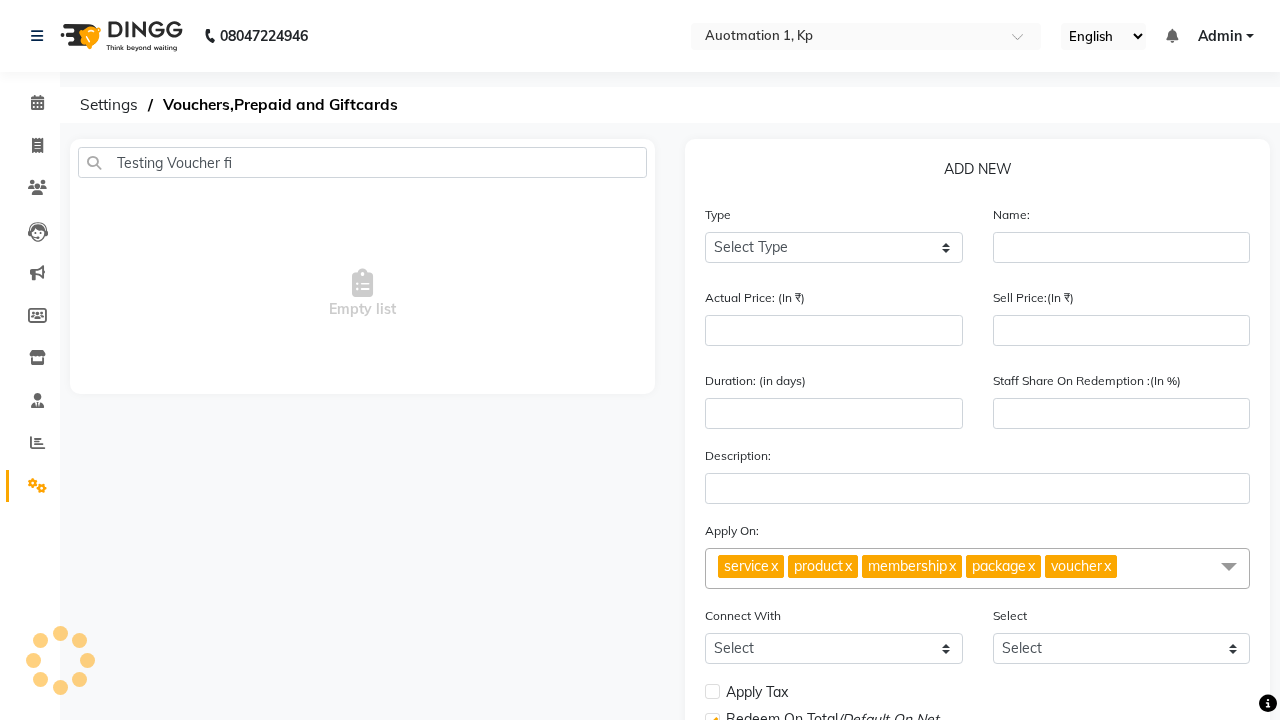 type on "Testing Voucher fi6" 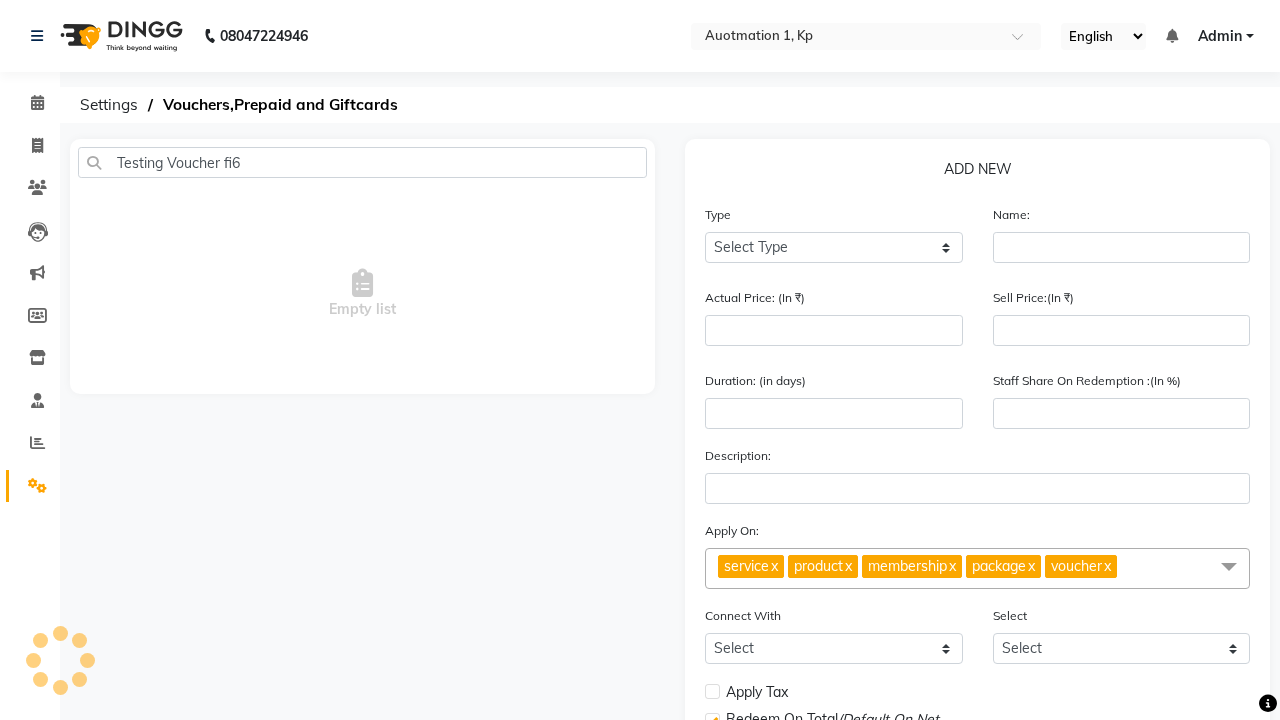 type 